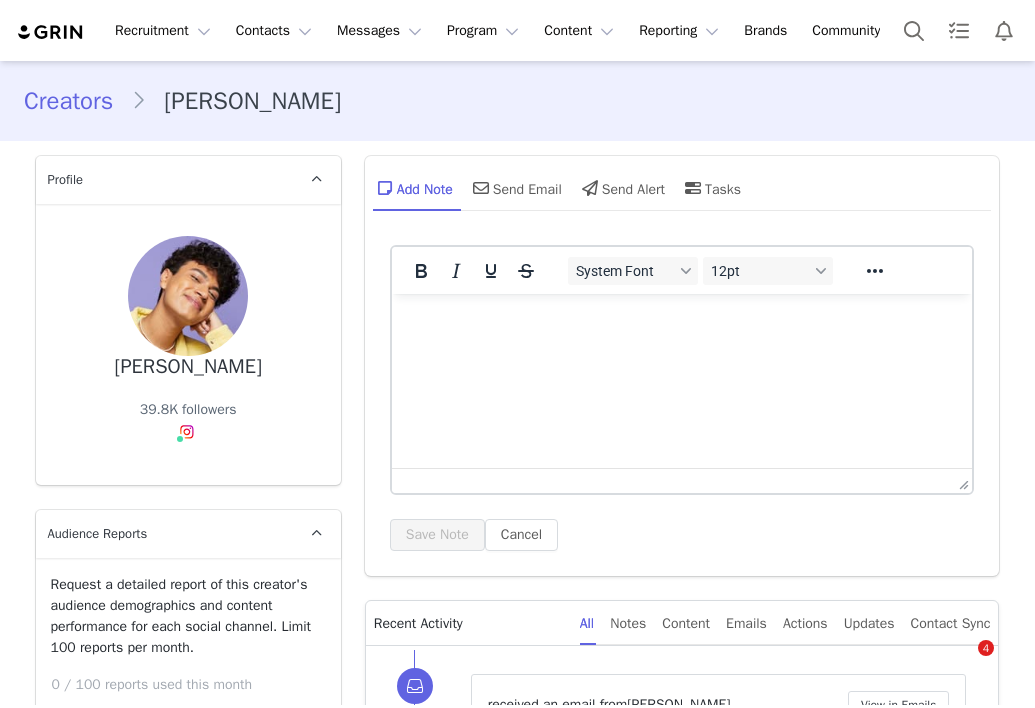 scroll, scrollTop: 0, scrollLeft: 0, axis: both 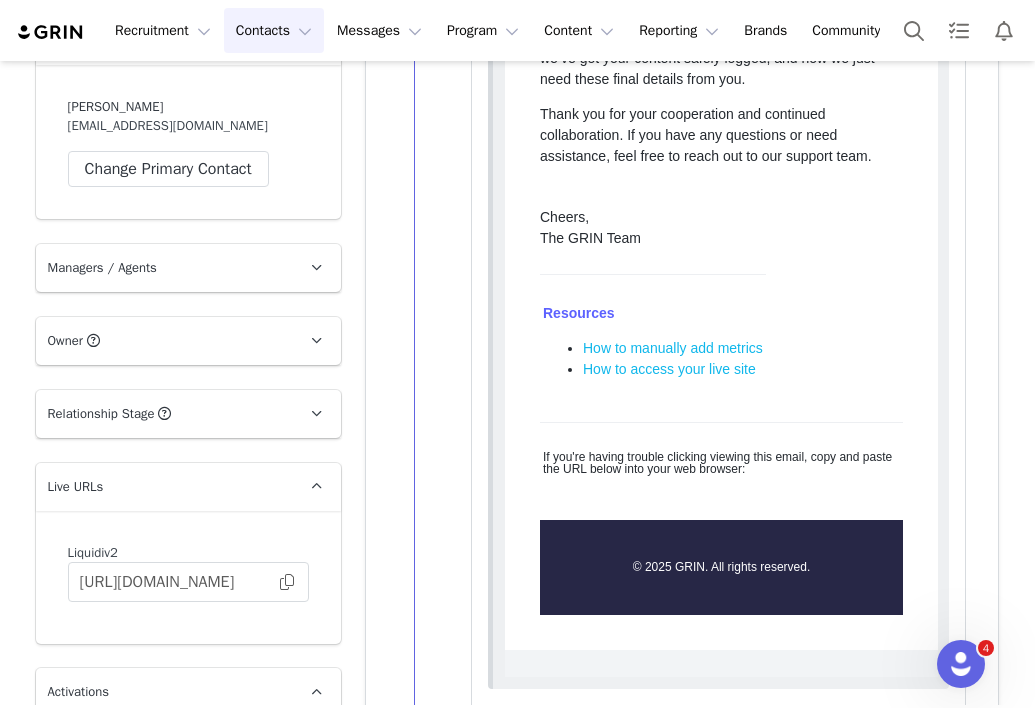 click on "Contacts Contacts" at bounding box center (274, 30) 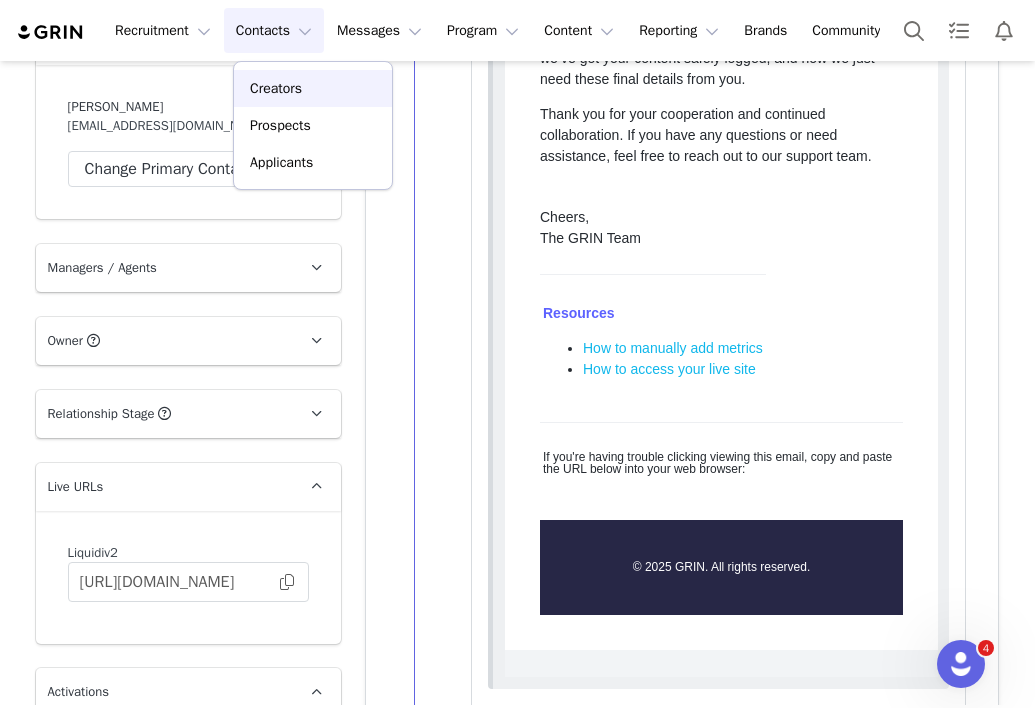 click on "Creators" at bounding box center [313, 88] 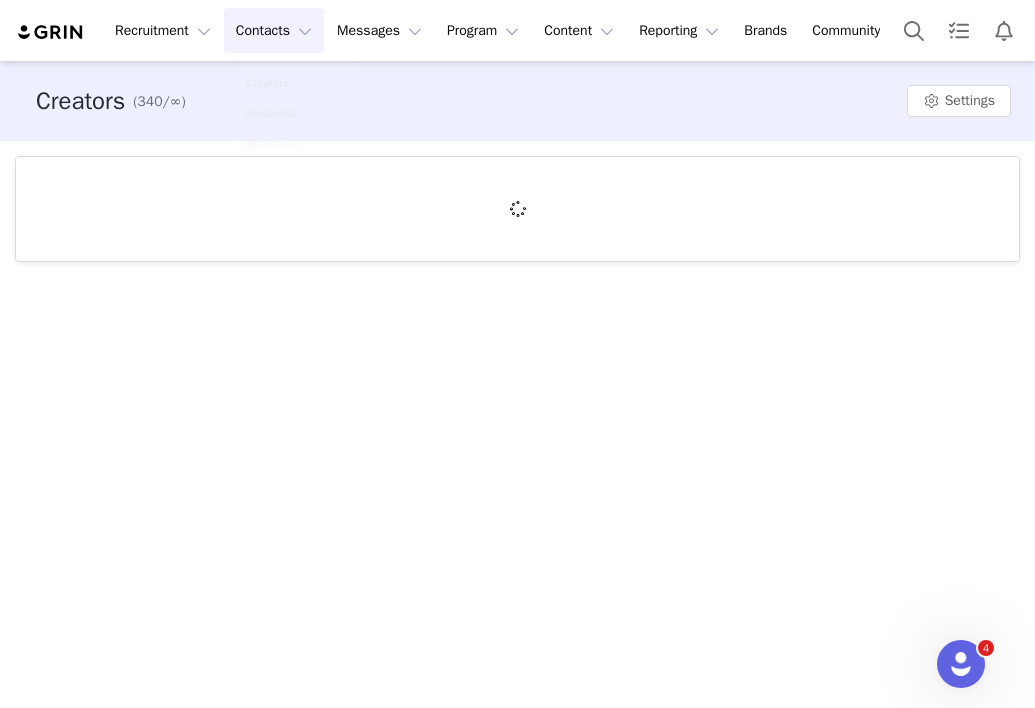 scroll, scrollTop: 0, scrollLeft: 0, axis: both 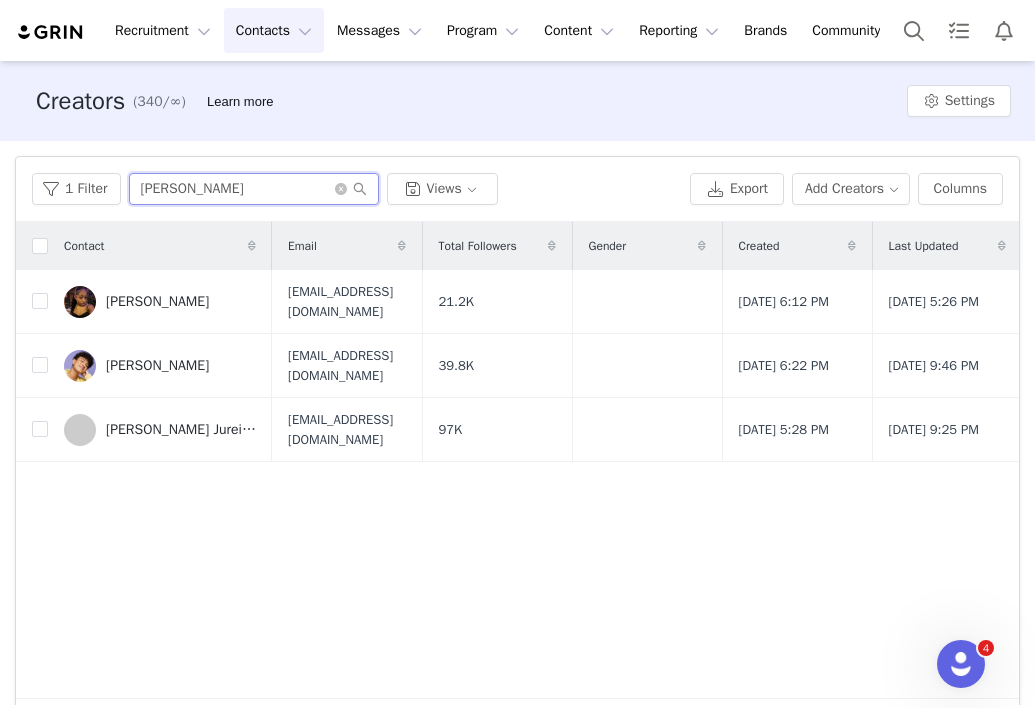 click on "leo" at bounding box center [254, 189] 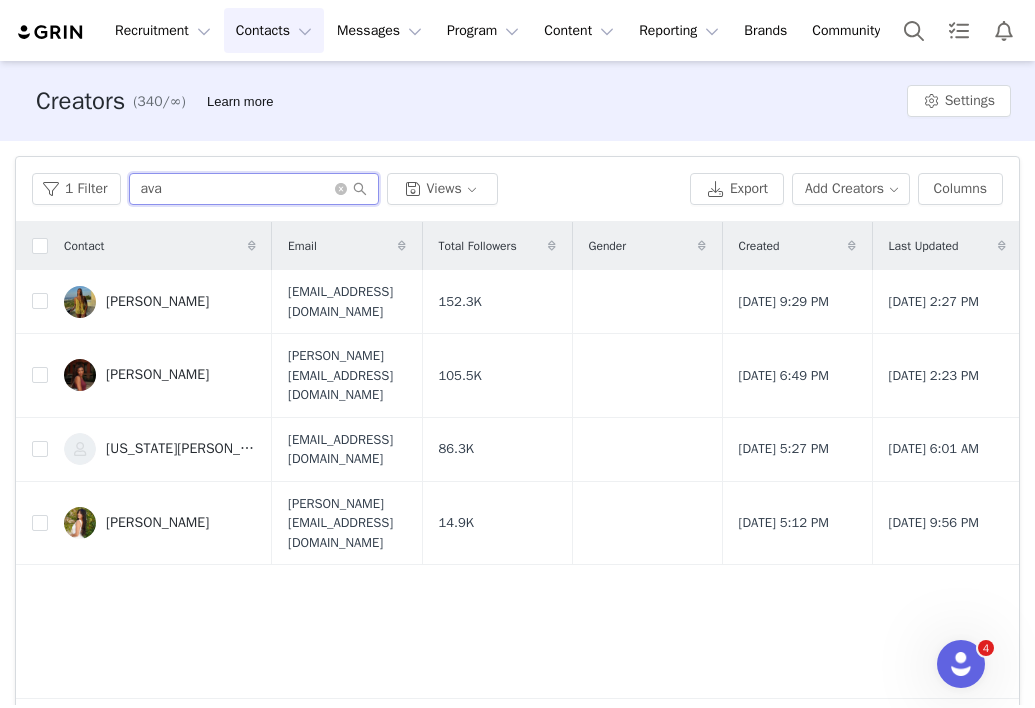 type on "ava" 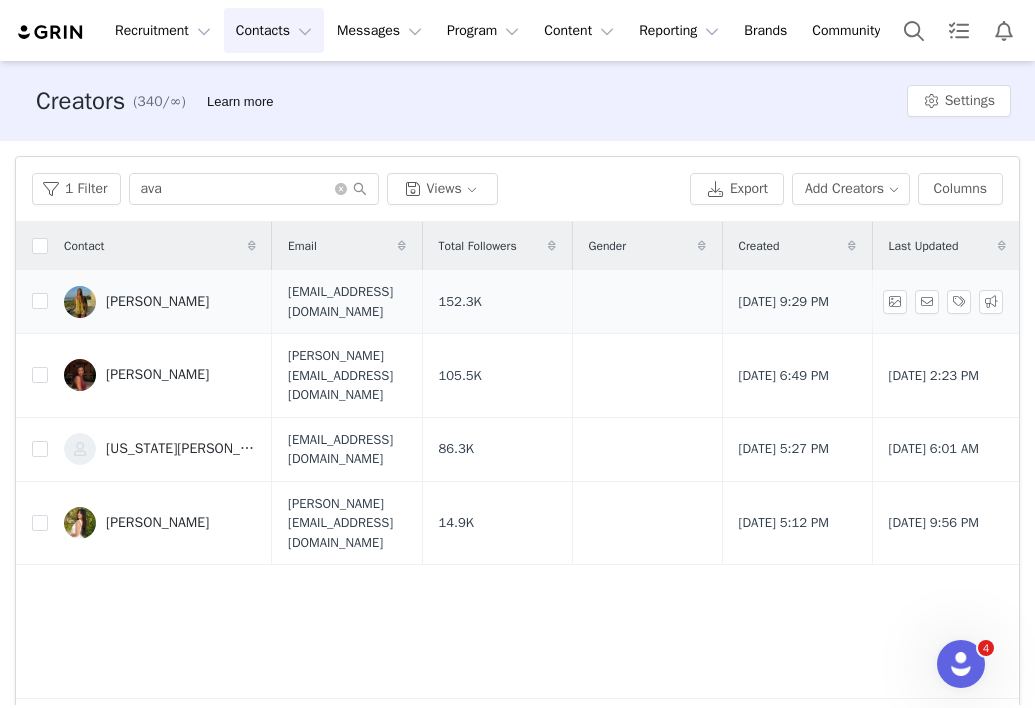 click on "Ava Carney" at bounding box center (160, 302) 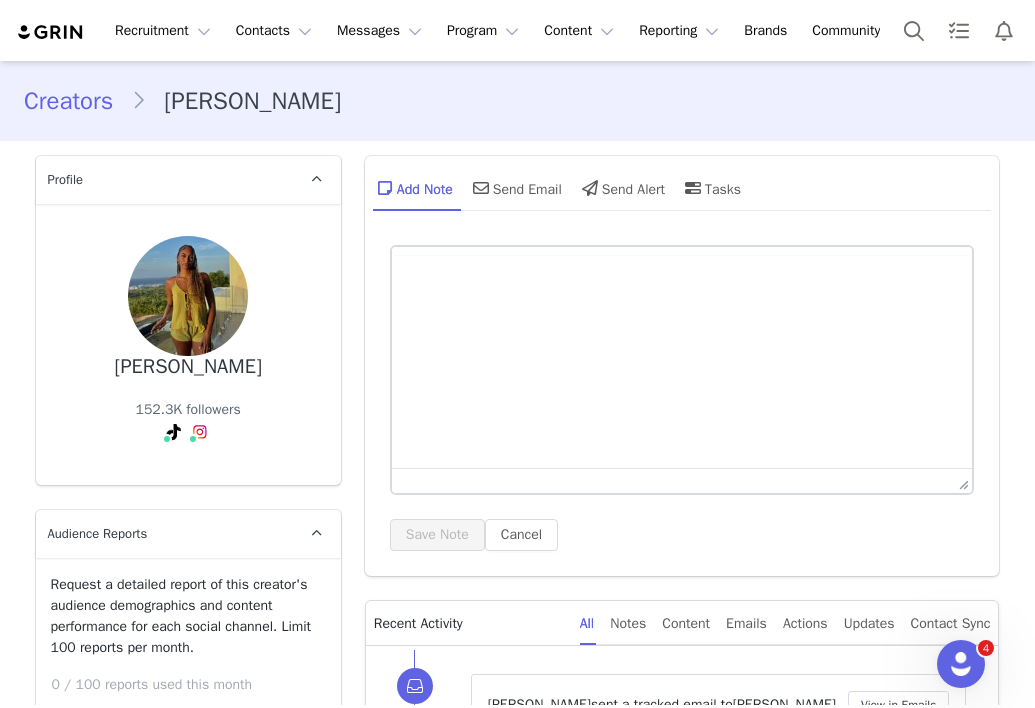 scroll, scrollTop: 891, scrollLeft: 0, axis: vertical 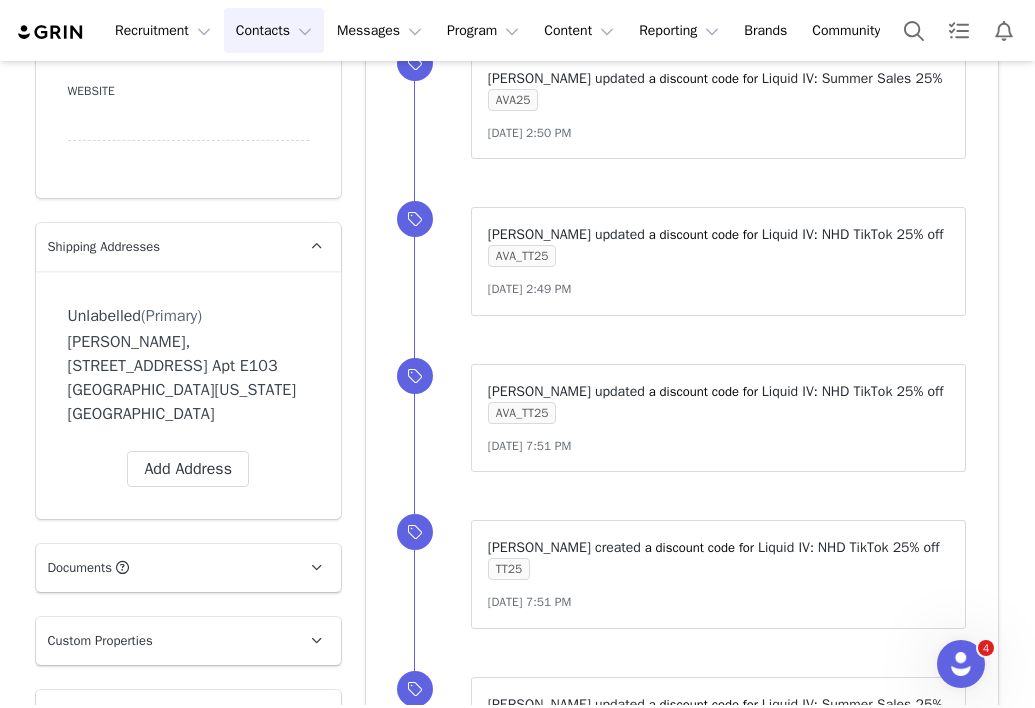 click on "Contacts Contacts" at bounding box center [274, 30] 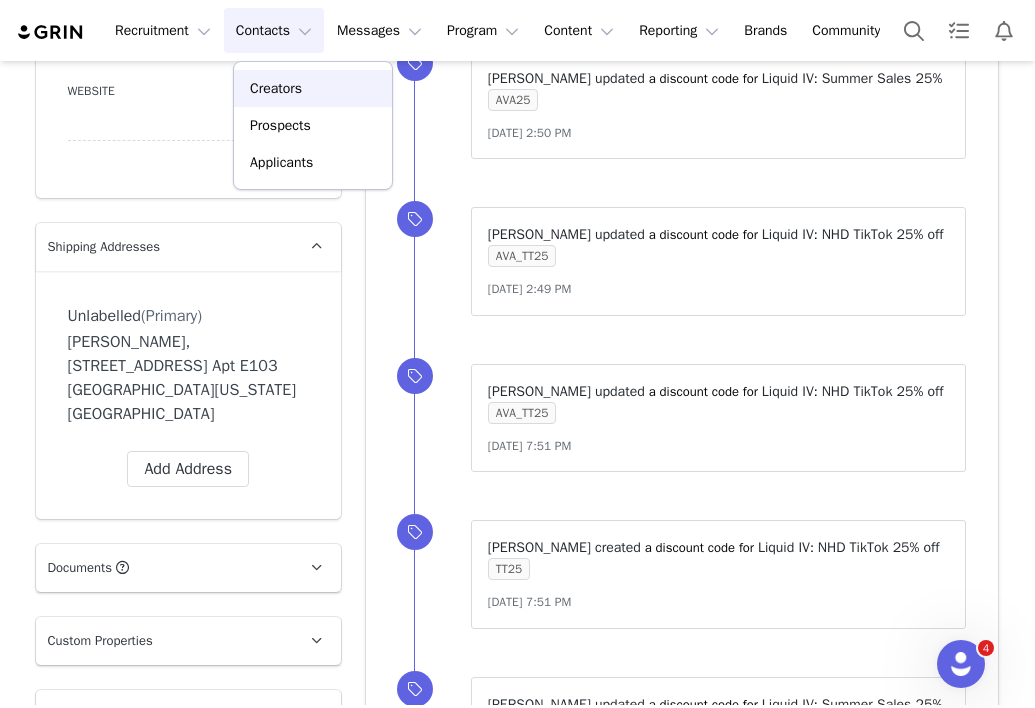 click on "Creators" at bounding box center [313, 88] 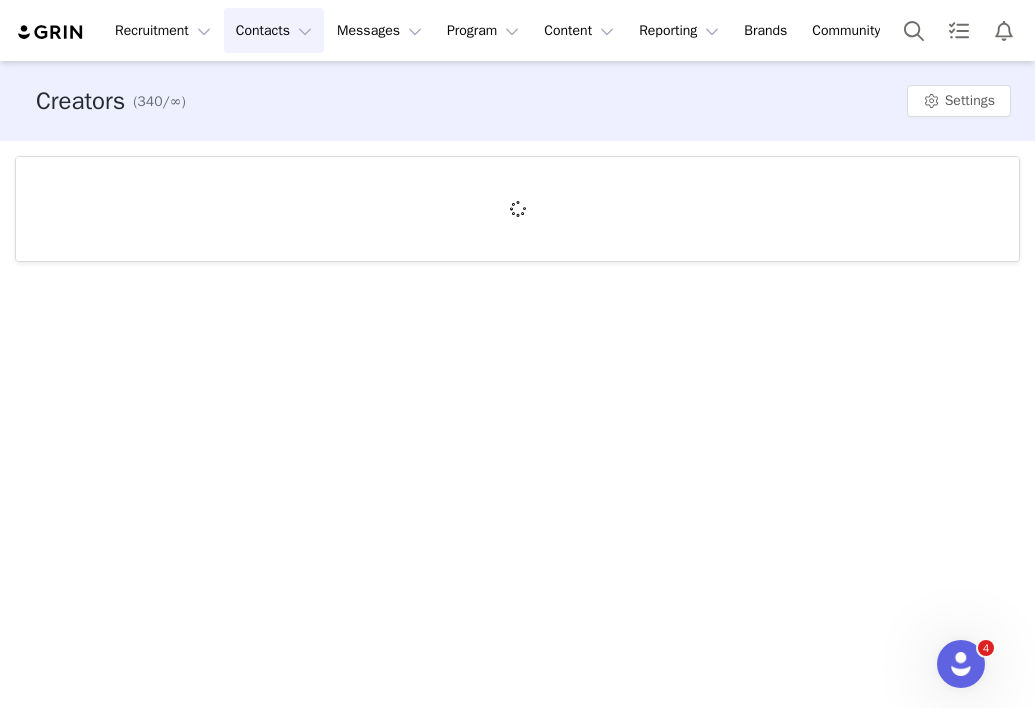 scroll, scrollTop: 0, scrollLeft: 0, axis: both 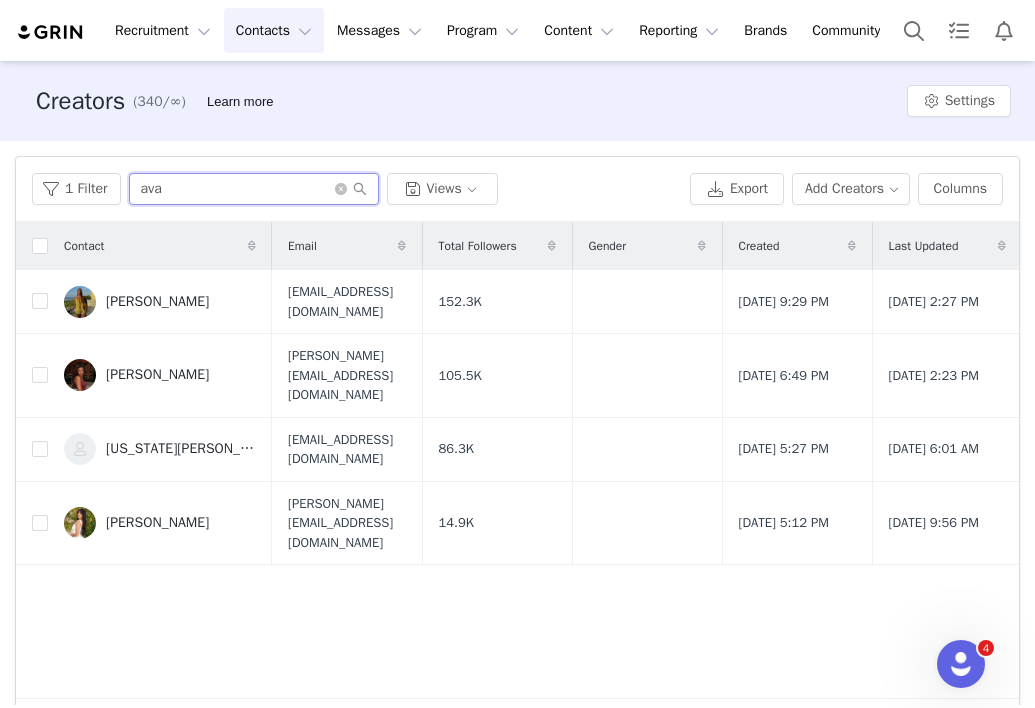 click on "ava" at bounding box center (254, 189) 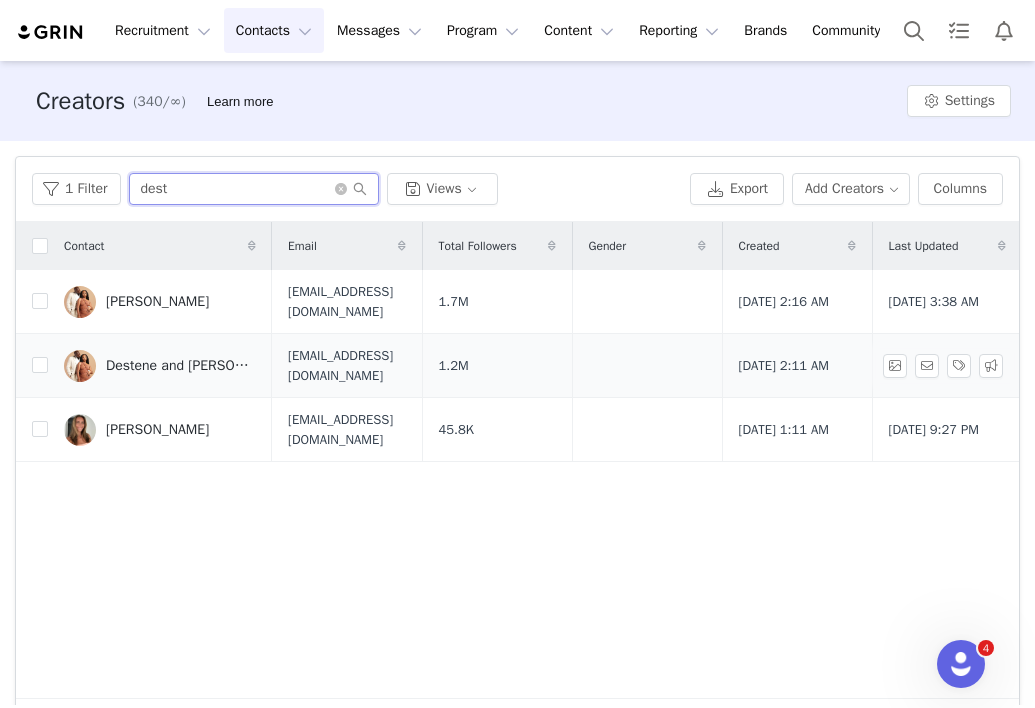 type on "dest" 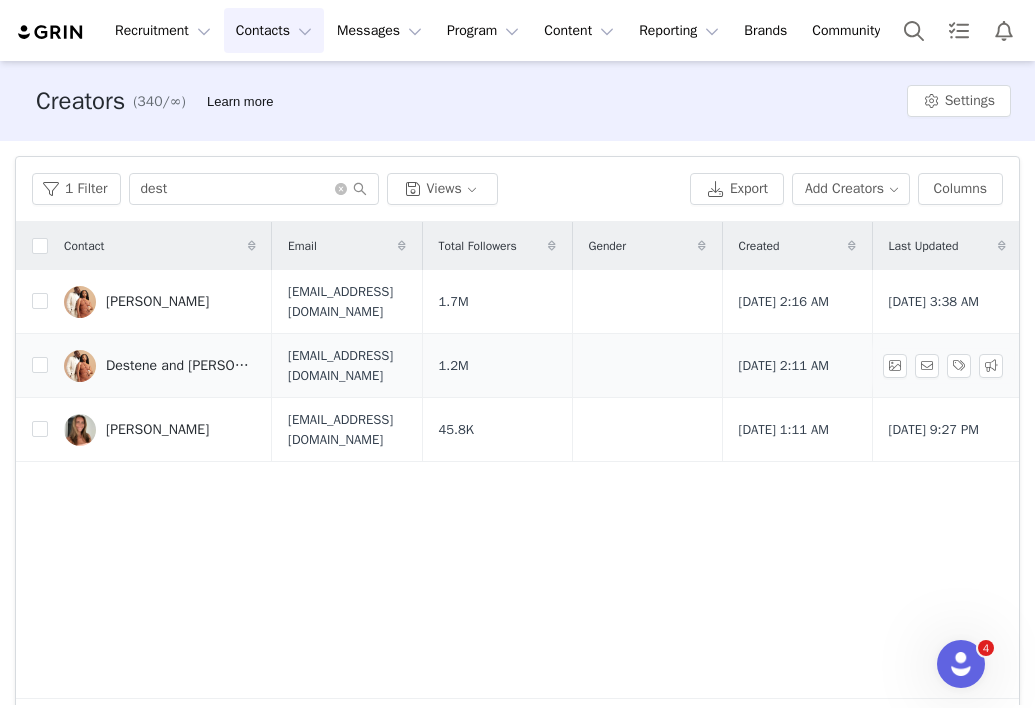 click on "Destene and Brandon Sudduth" at bounding box center (181, 366) 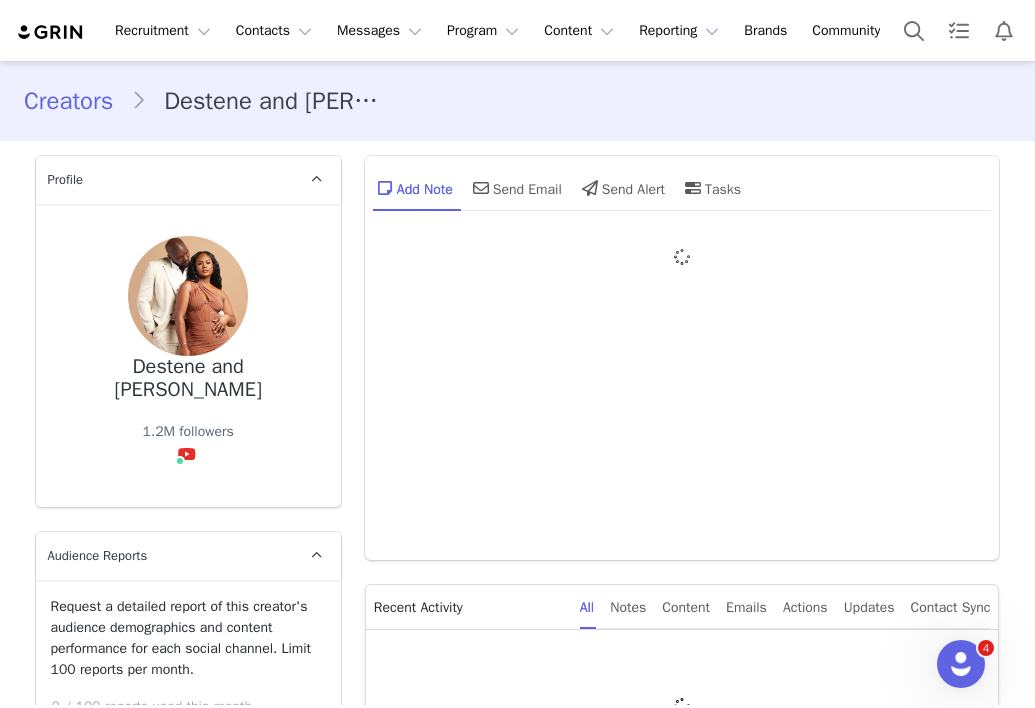 type on "+1 (United States)" 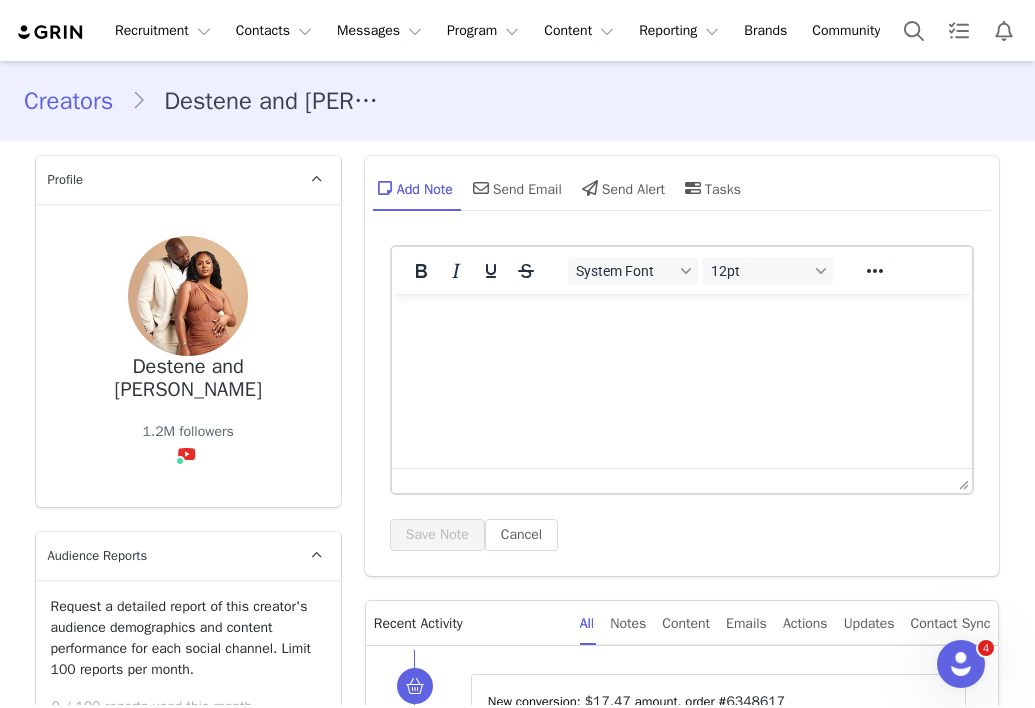 scroll, scrollTop: 0, scrollLeft: 0, axis: both 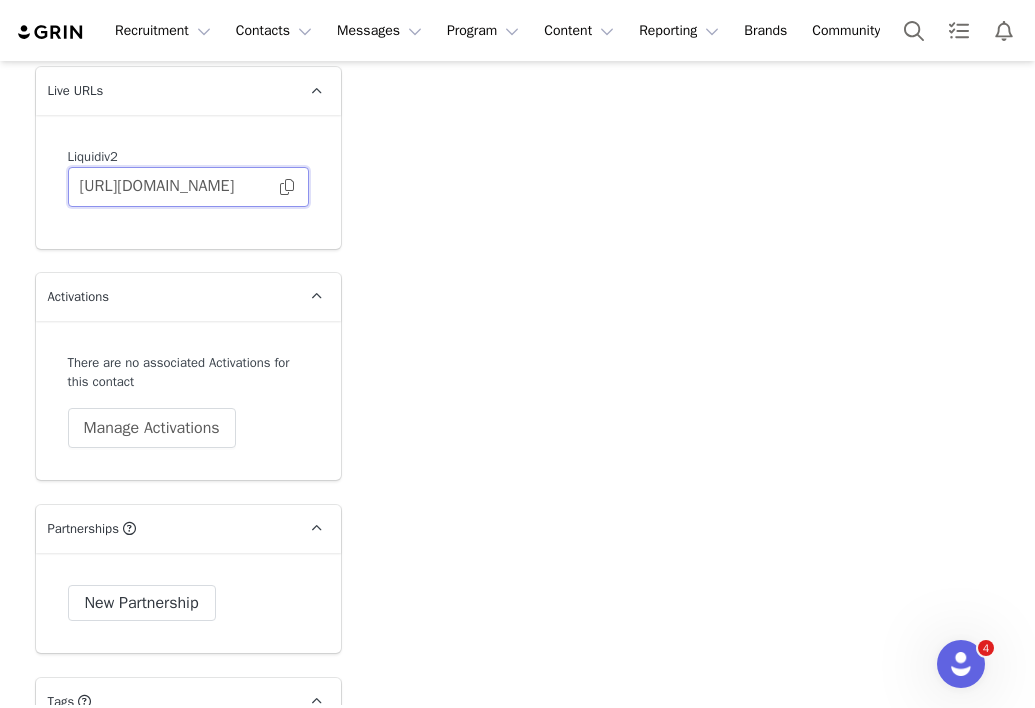click on "https://liquidiv2.grin.live/c36953a4-16ff-490a-8269-664ed3952b7b" at bounding box center (188, 187) 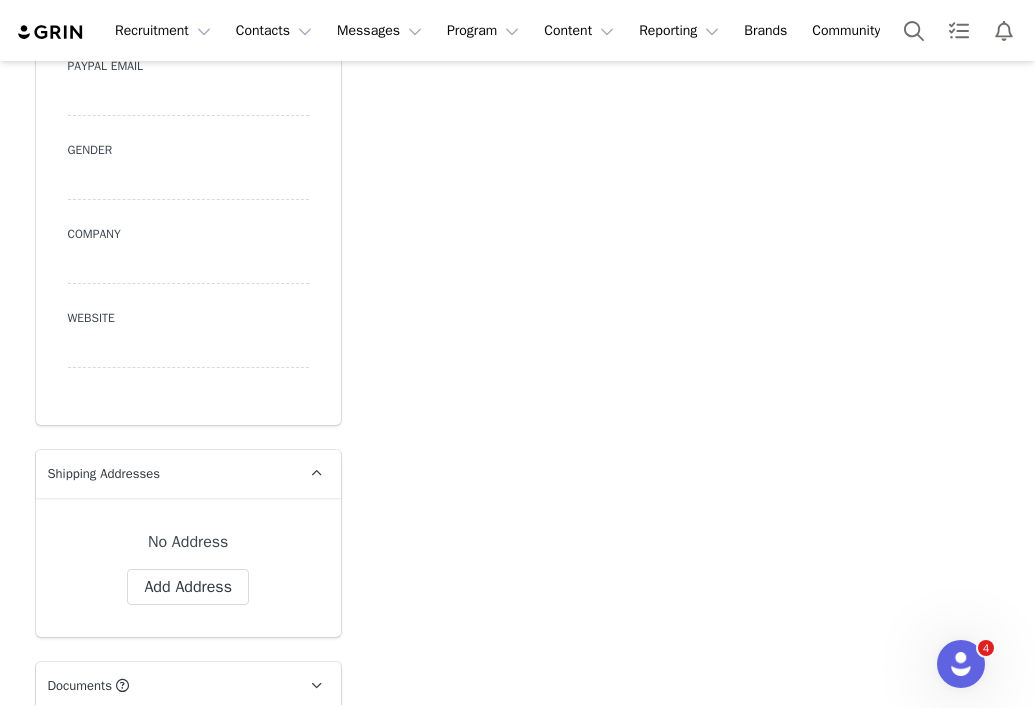 scroll, scrollTop: 0, scrollLeft: 0, axis: both 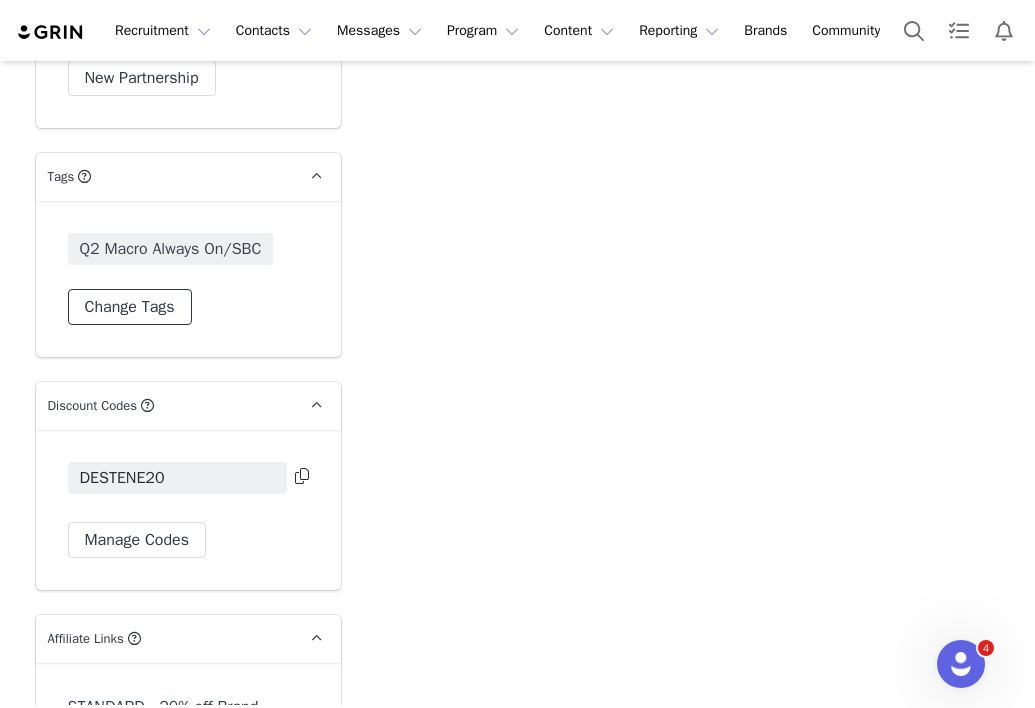 click on "Change Tags" at bounding box center (130, 307) 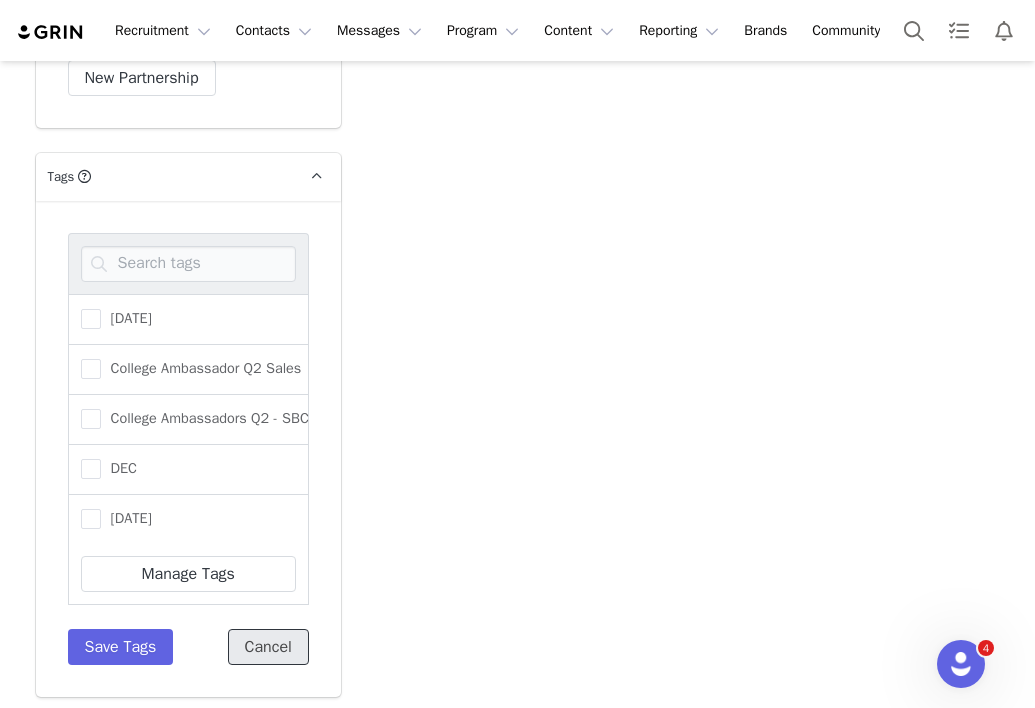 click on "Cancel" at bounding box center [268, 647] 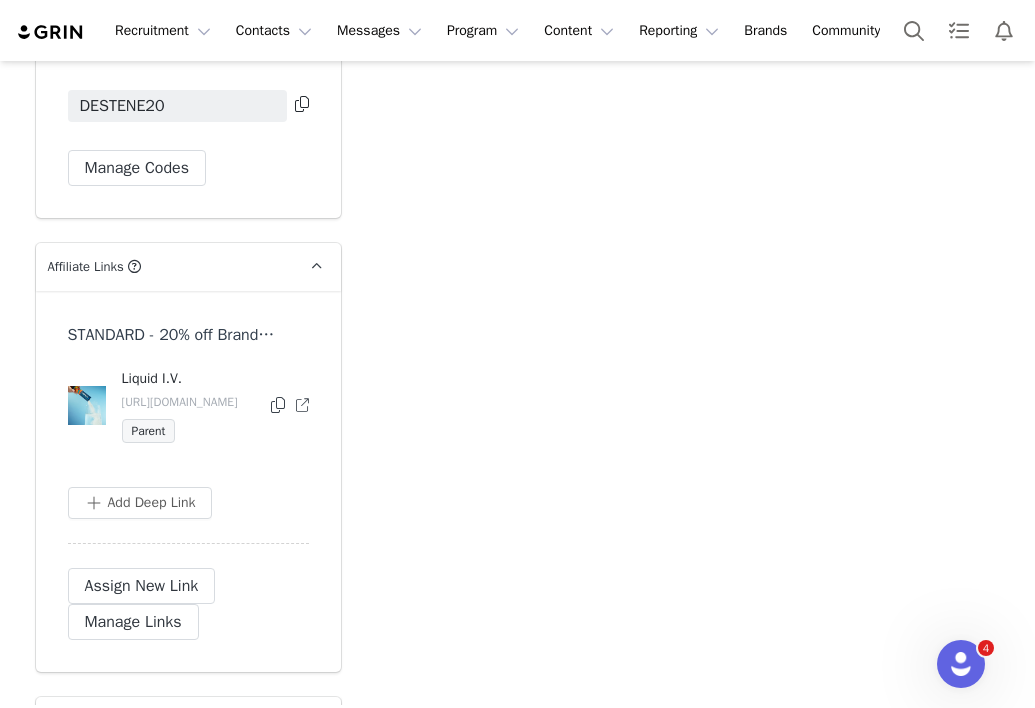 scroll, scrollTop: 2965, scrollLeft: 0, axis: vertical 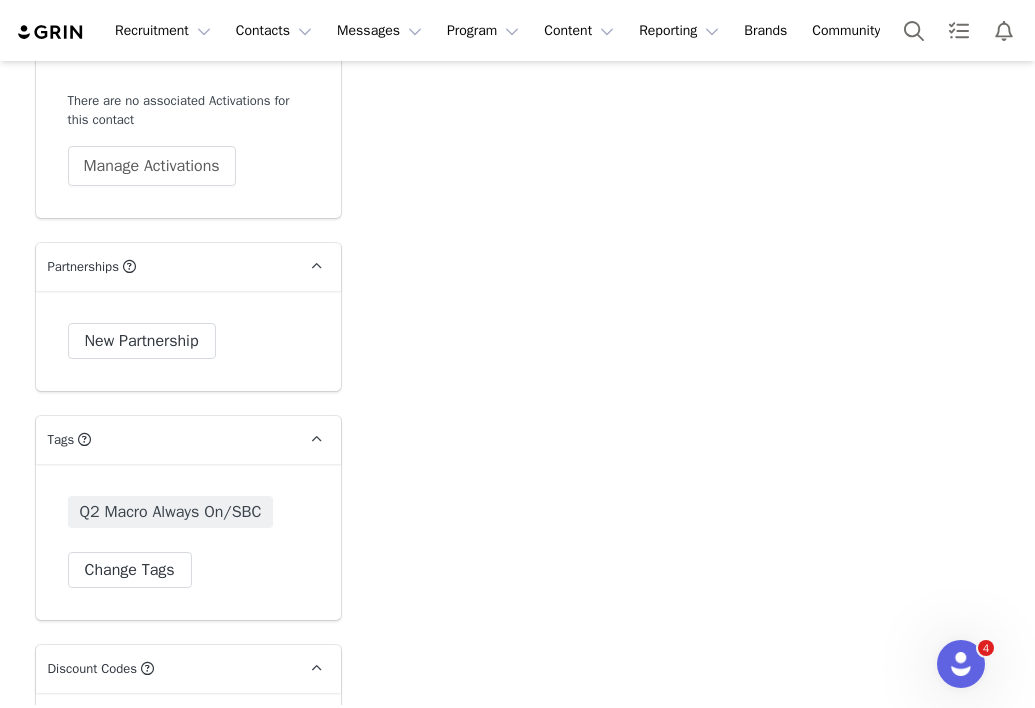 click on "New Partnership  New Partnership  Start Date   End Date   IG Posts  0  IG Videos  0  Swipe Ups  0  YouTube Videos  0  Budget  $0.00  Instagram Highlight Reel   Instagram Bio Tag   6 Month Partnership   Budget Per Post   Create  Cancel" at bounding box center [188, 341] 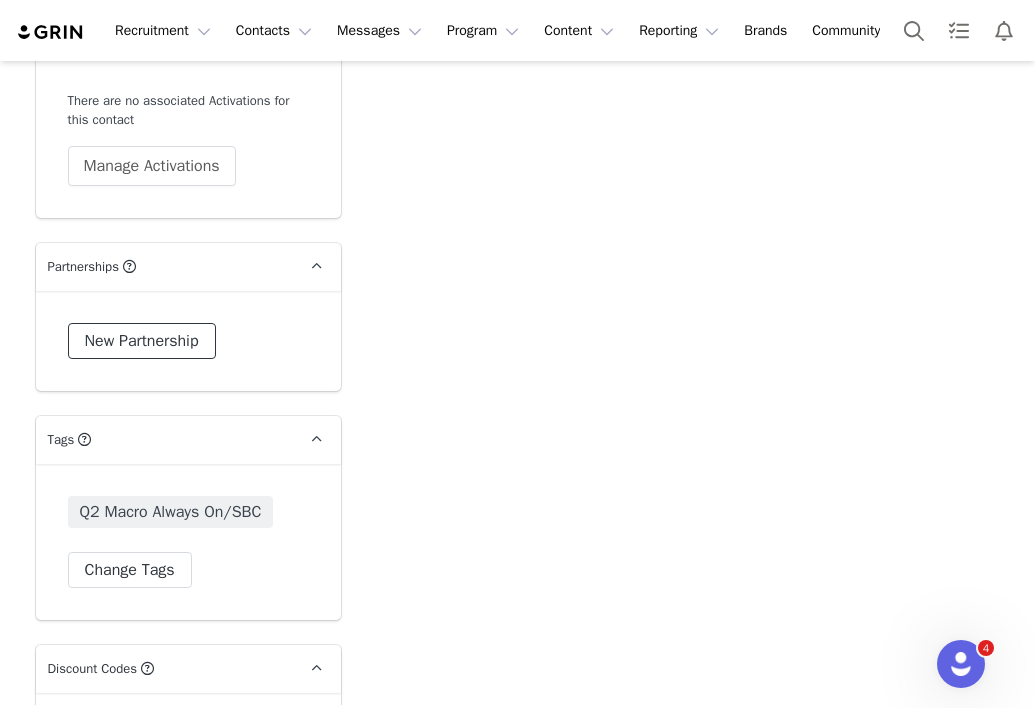 click on "New Partnership" at bounding box center (142, 341) 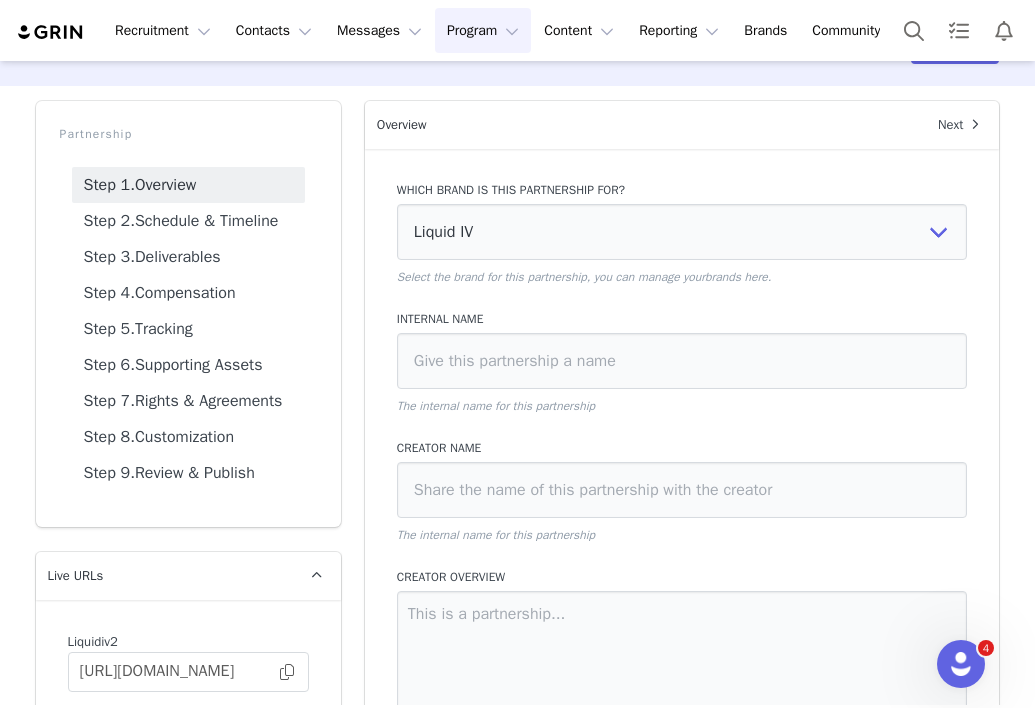 scroll, scrollTop: 0, scrollLeft: 0, axis: both 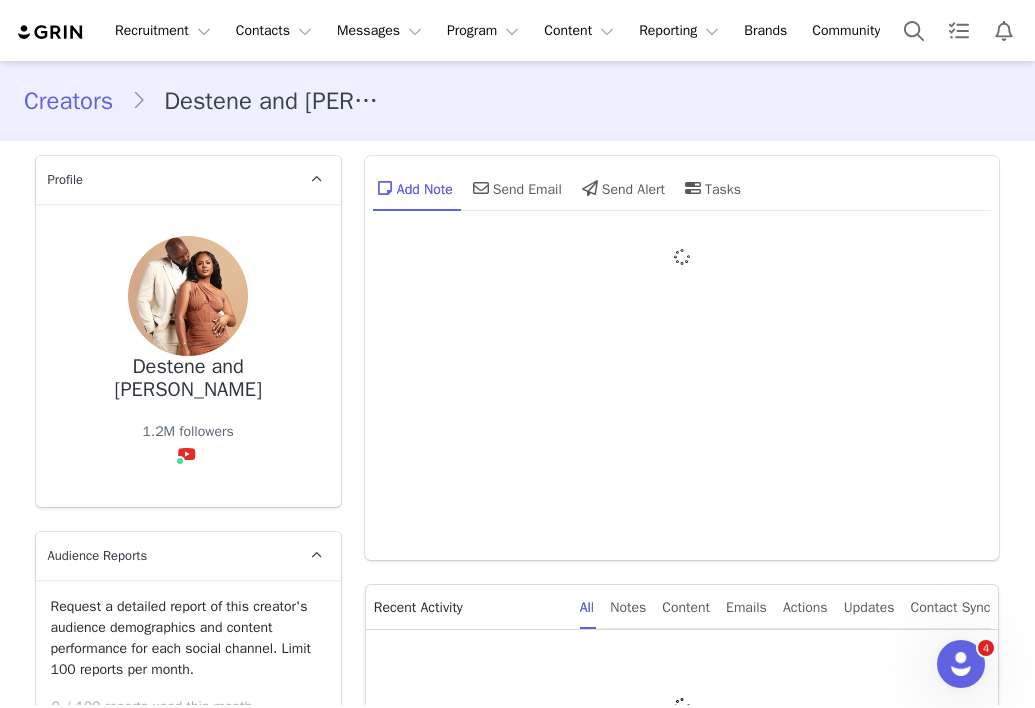 type on "+1 (United States)" 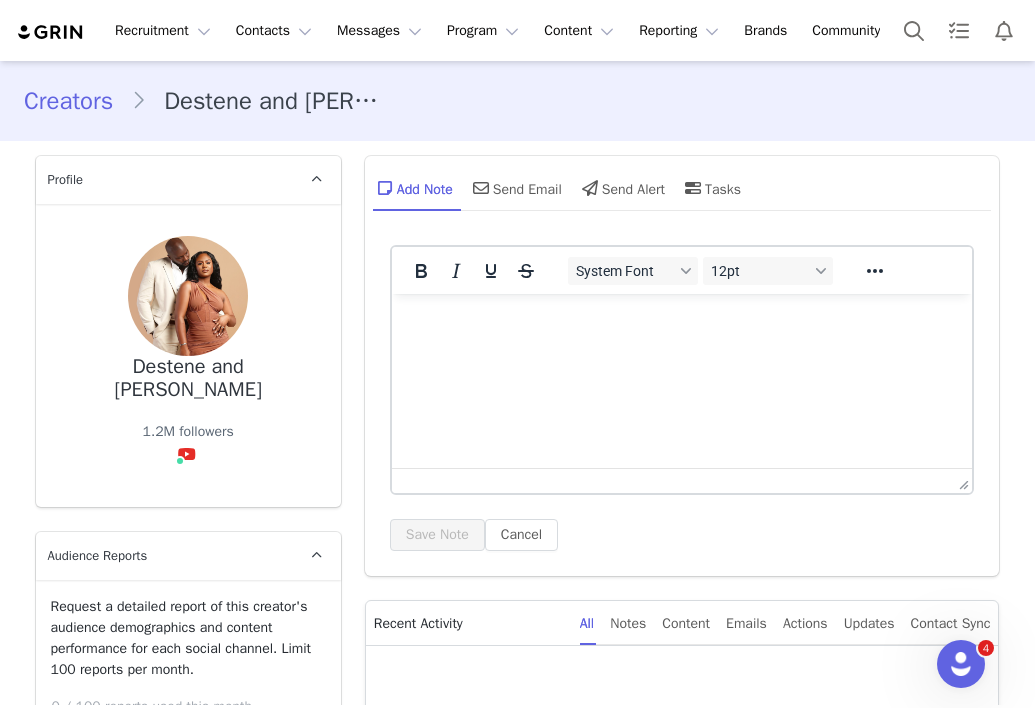scroll, scrollTop: 0, scrollLeft: 0, axis: both 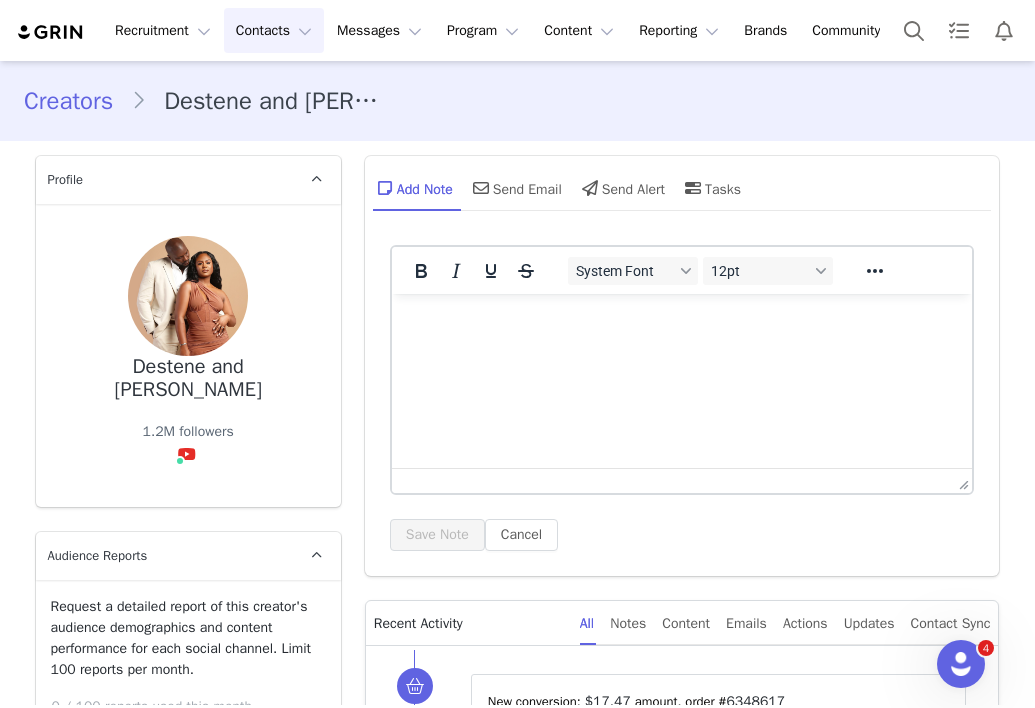 click on "Contacts Contacts" at bounding box center [274, 30] 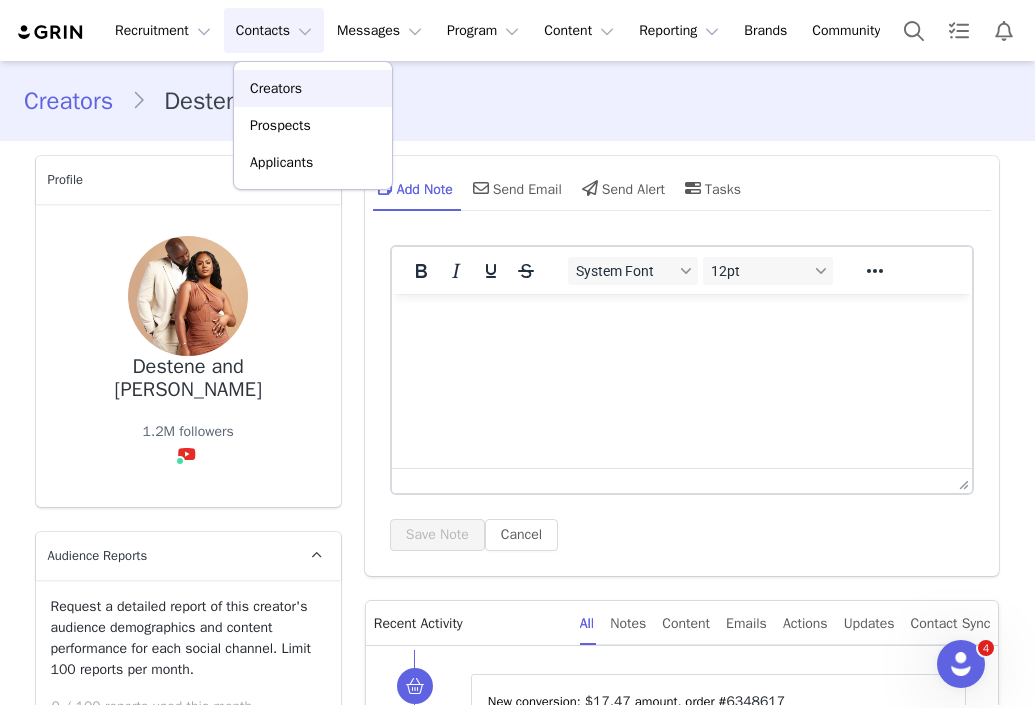 click on "Creators" at bounding box center [313, 88] 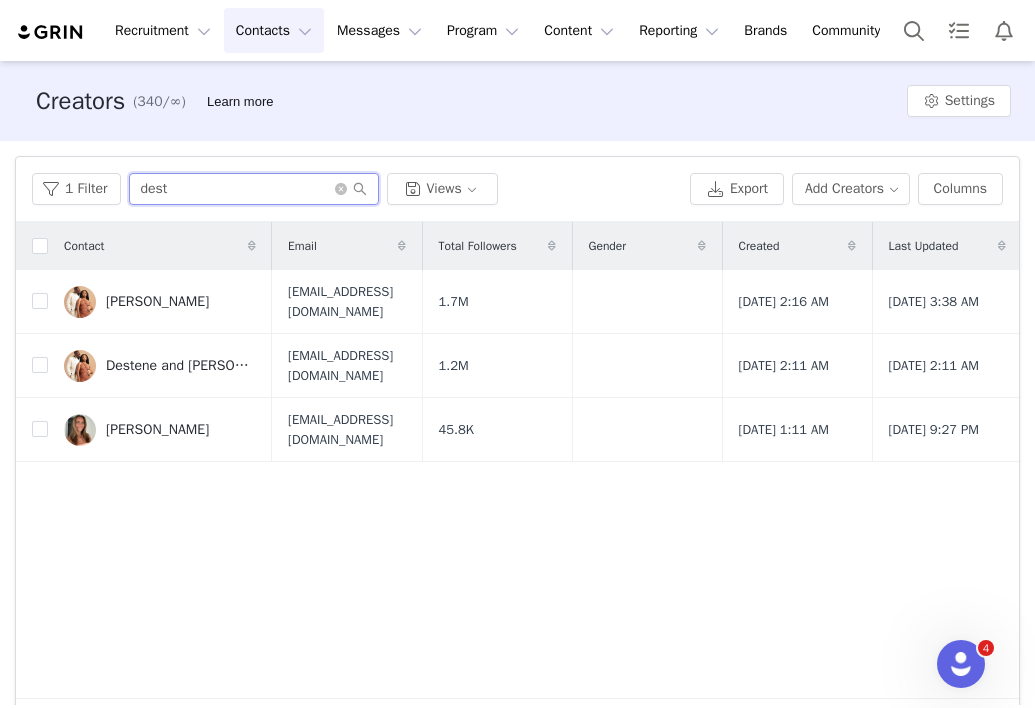 click on "dest" at bounding box center [254, 189] 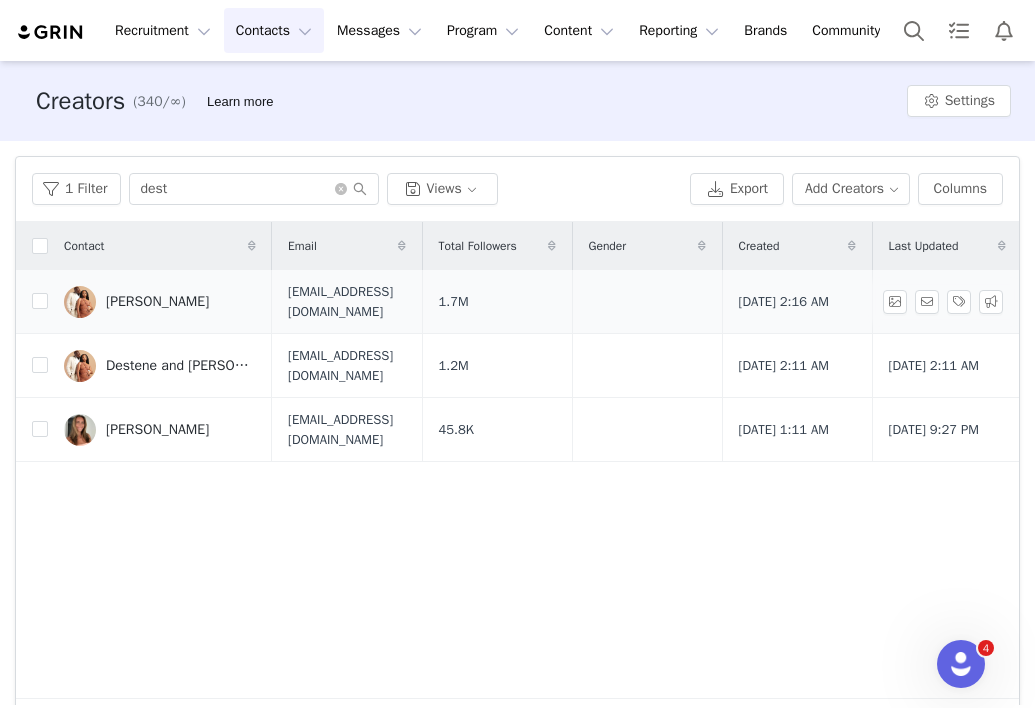 click on "Destene Sudduth" at bounding box center (157, 302) 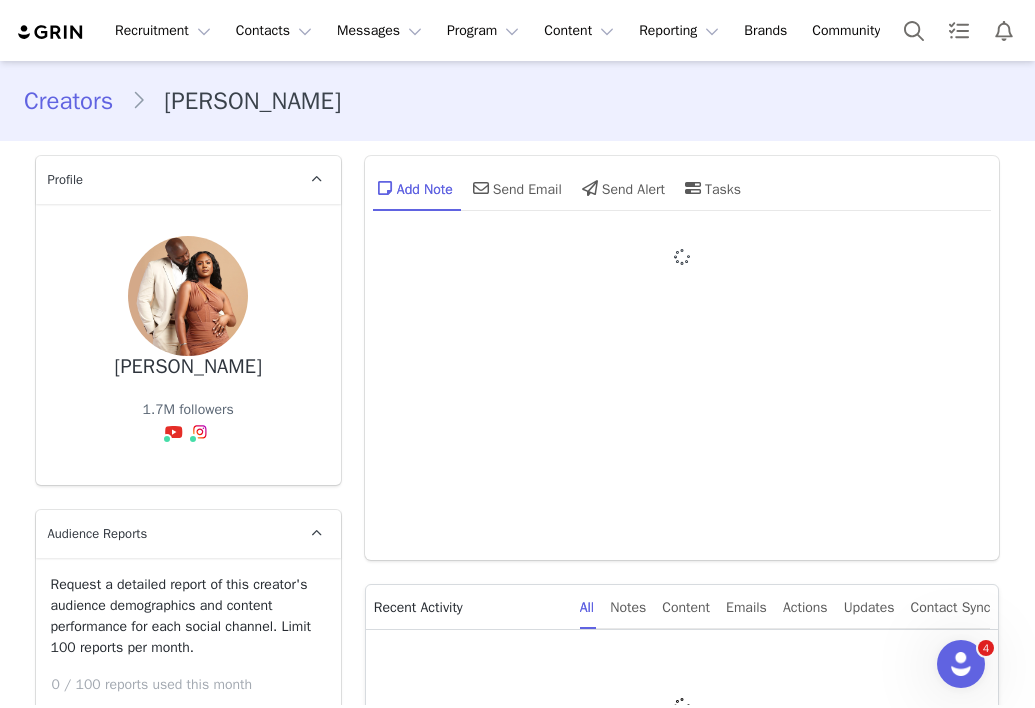type on "+1 (United States)" 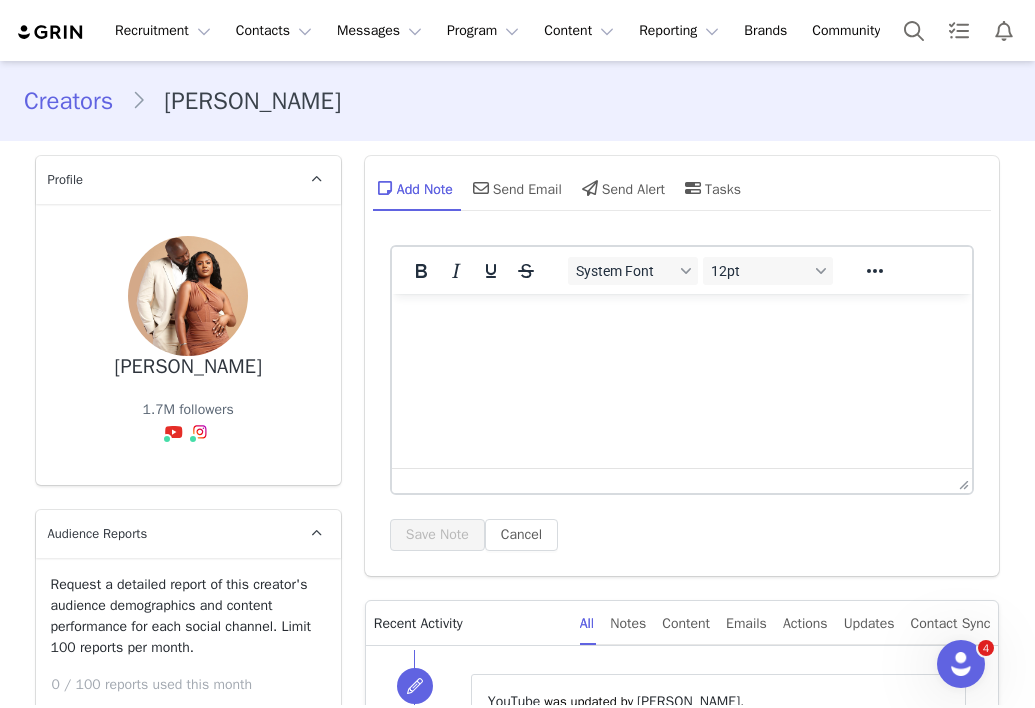 scroll, scrollTop: 0, scrollLeft: 0, axis: both 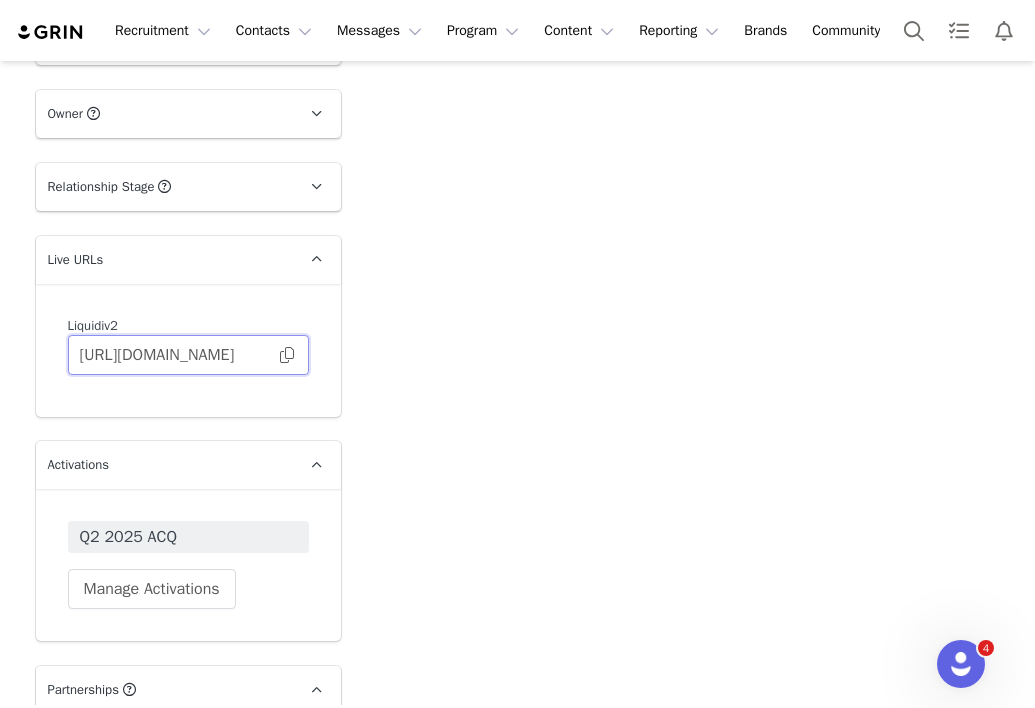 click on "https://liquidiv2.grin.live/39c1054f-966a-4629-bc0c-3c59473bd99c" at bounding box center [188, 355] 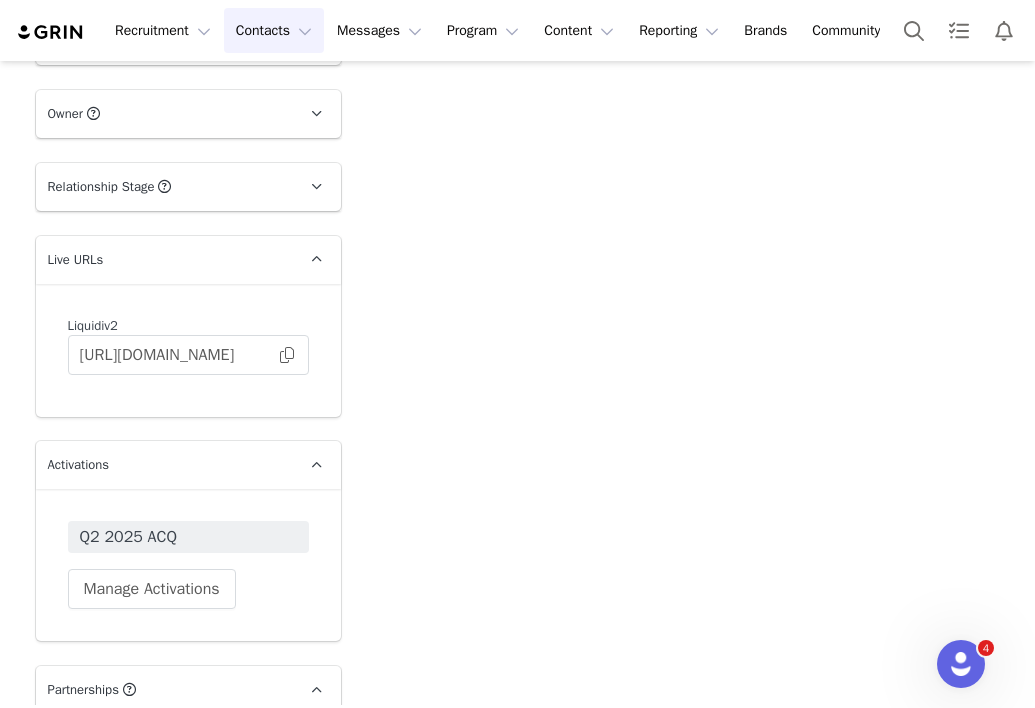 click on "Contacts Contacts" at bounding box center (274, 30) 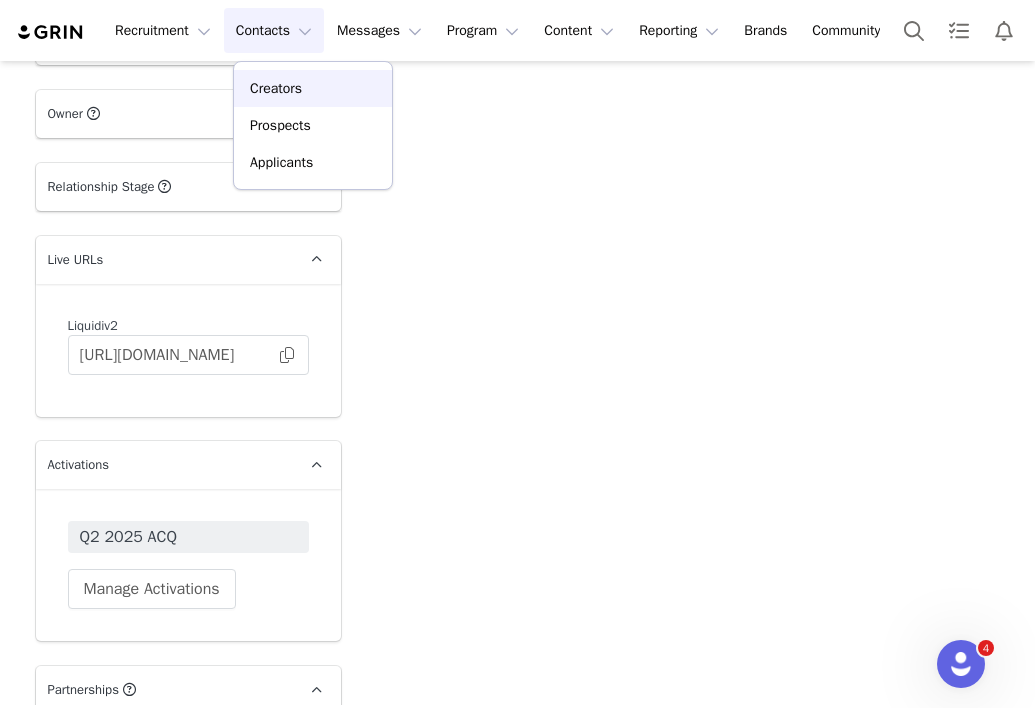 click on "Creators" at bounding box center (313, 88) 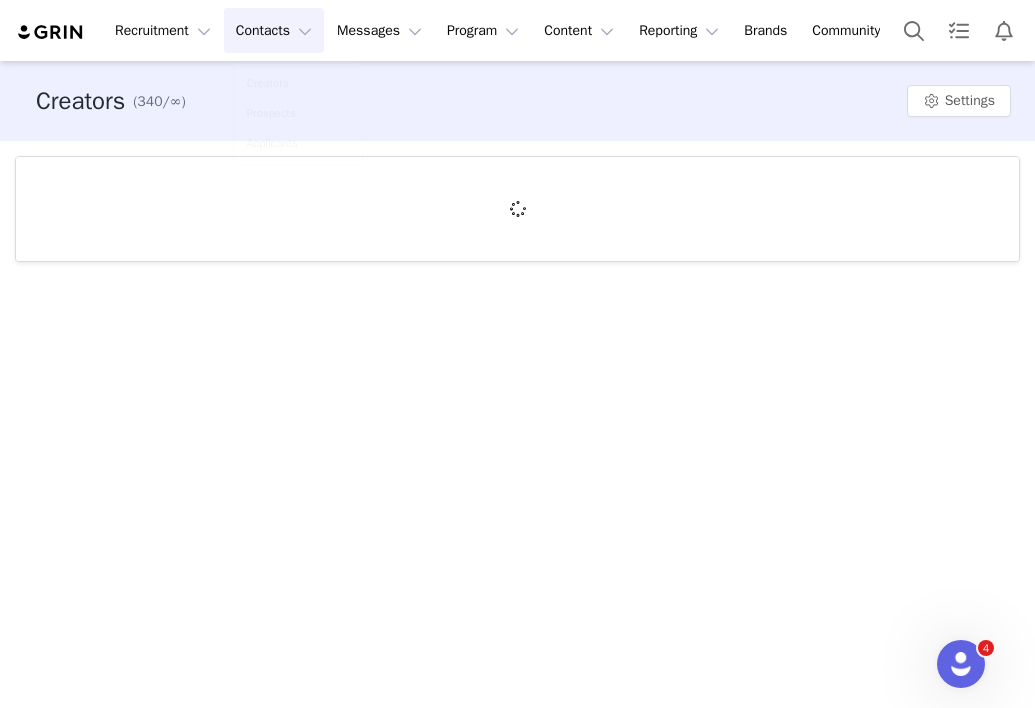scroll, scrollTop: 0, scrollLeft: 0, axis: both 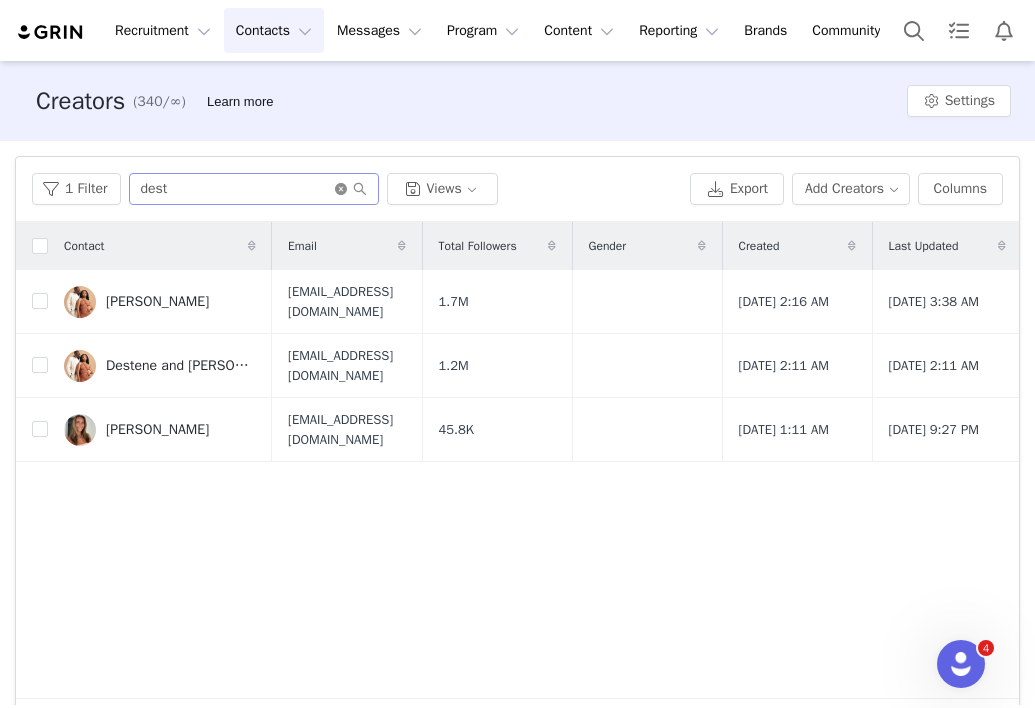 click 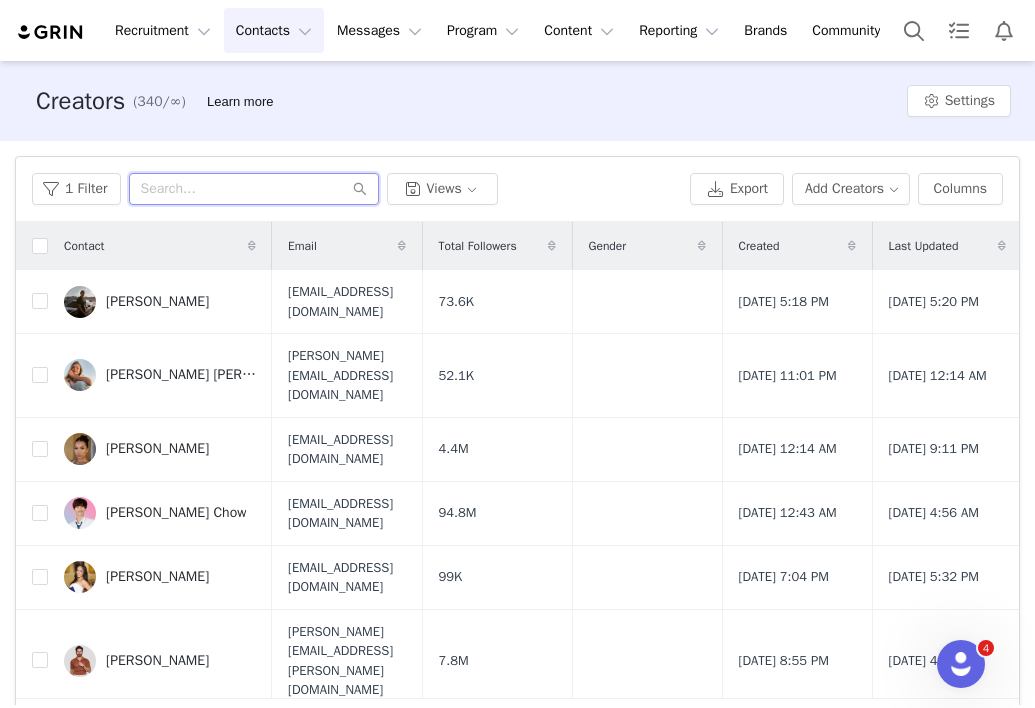 click at bounding box center [254, 189] 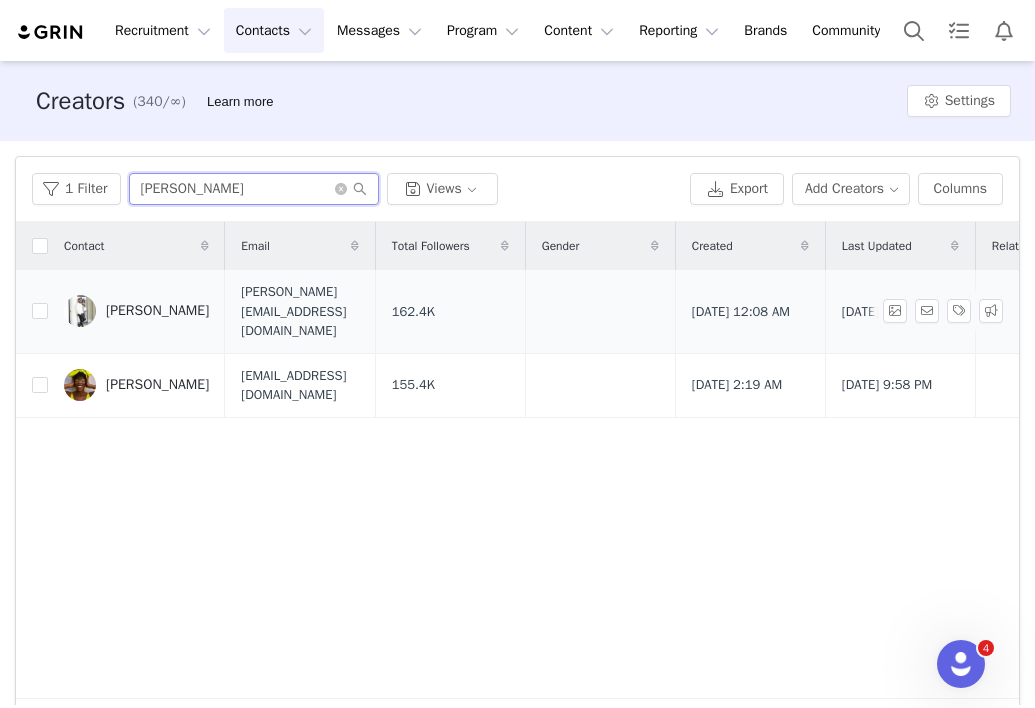 type on "james" 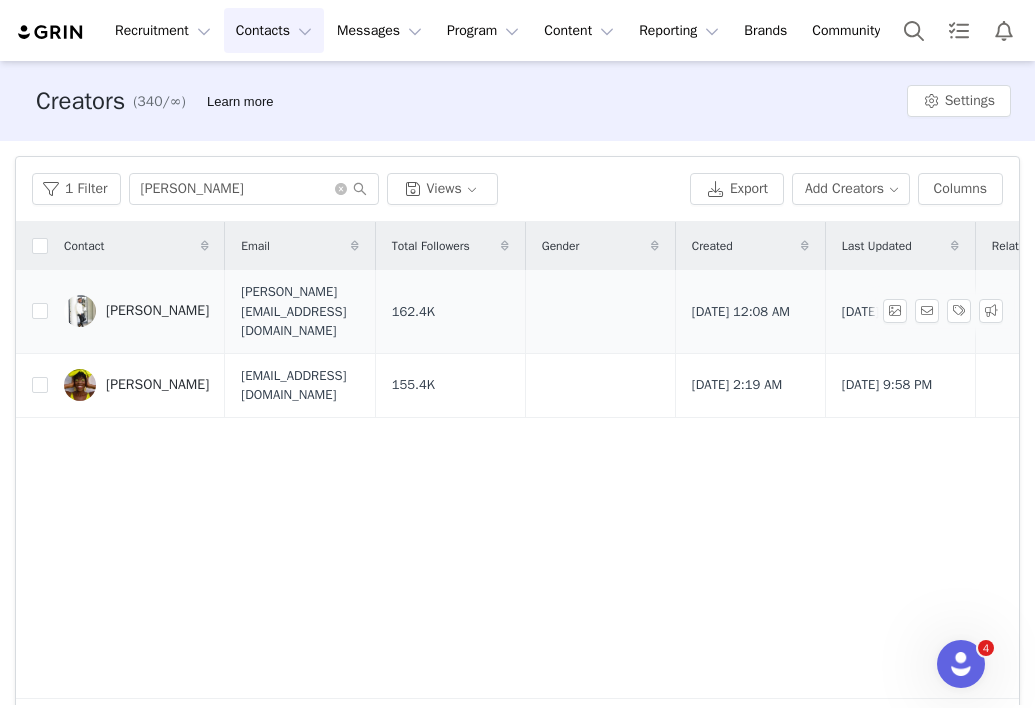 click on "James Meeks" at bounding box center [157, 311] 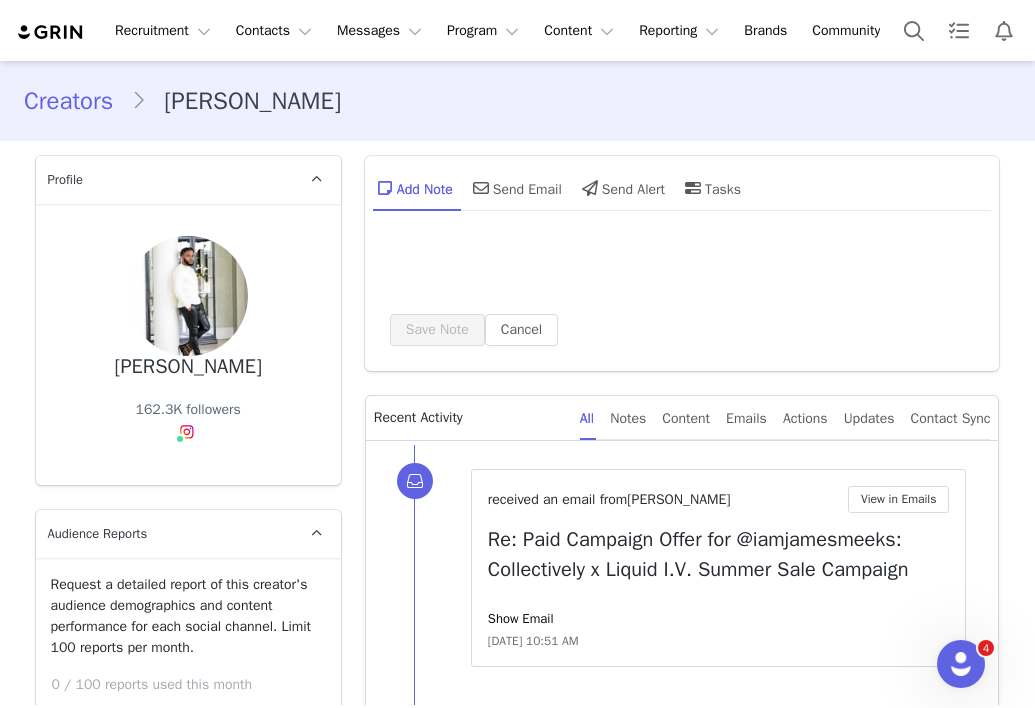 type on "+1 (United States)" 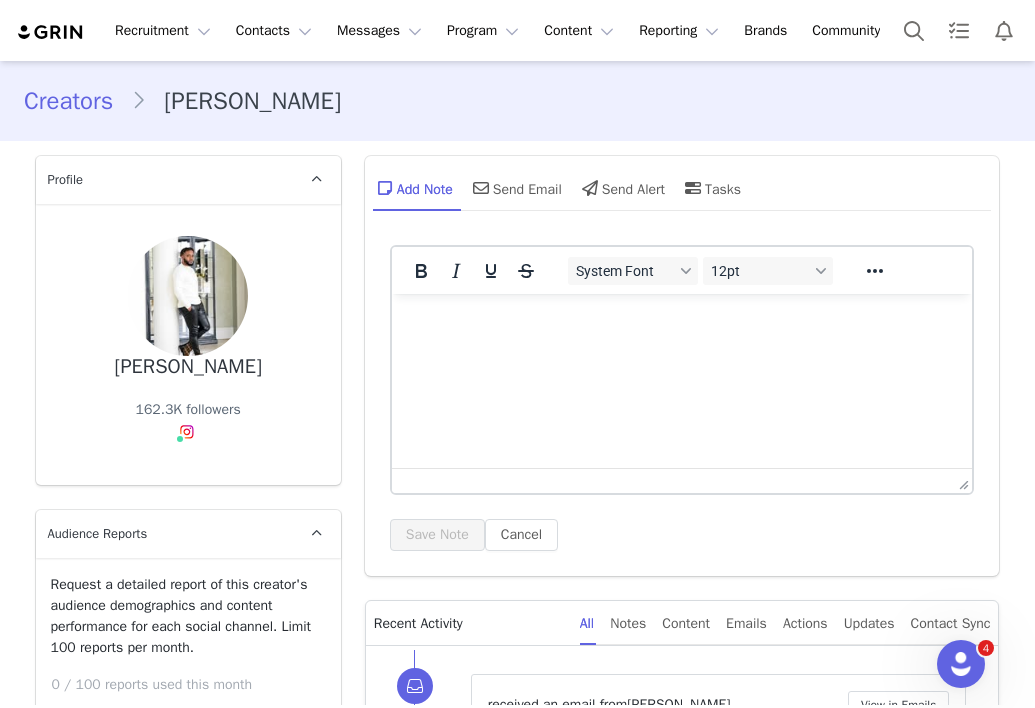 scroll, scrollTop: 0, scrollLeft: 0, axis: both 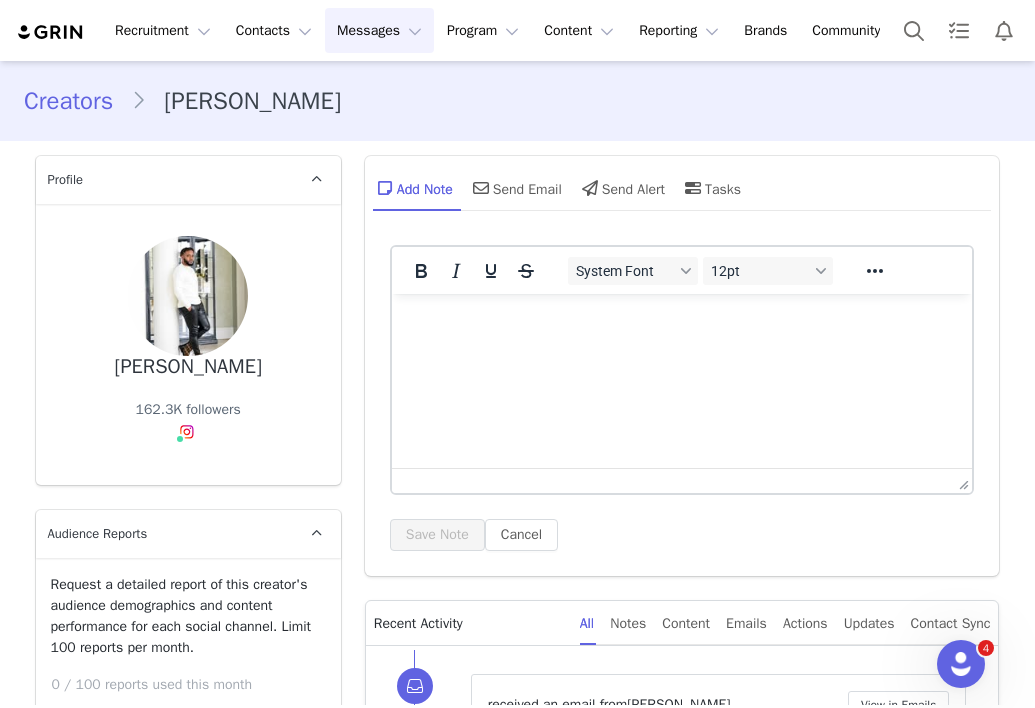 click on "Messages Messages" at bounding box center [379, 30] 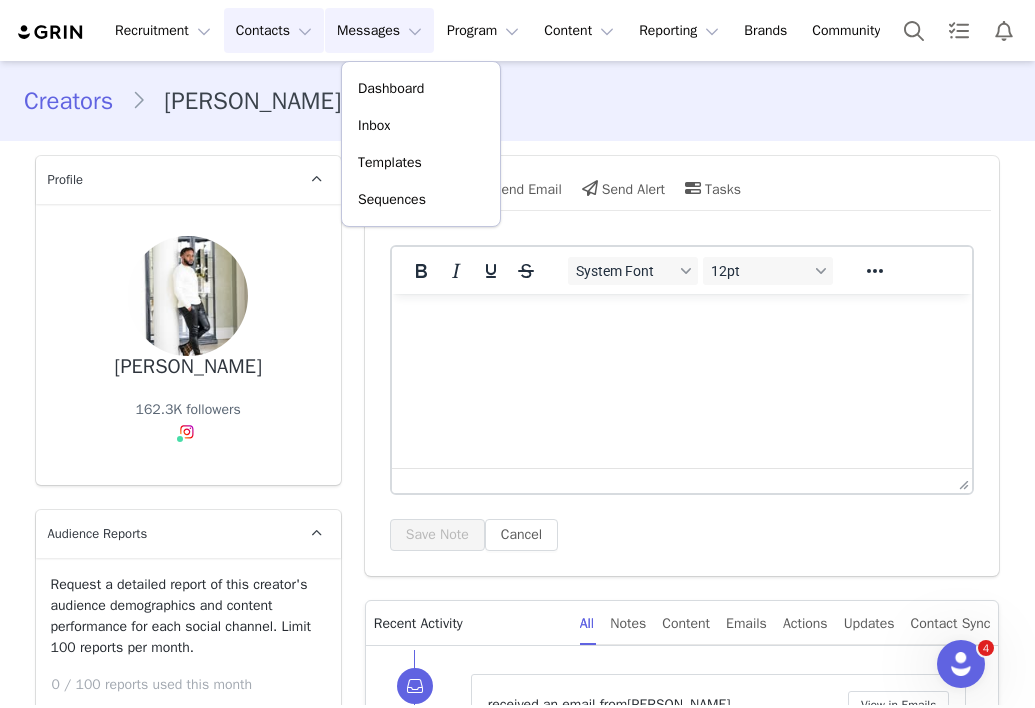 click on "Contacts Contacts" at bounding box center [274, 30] 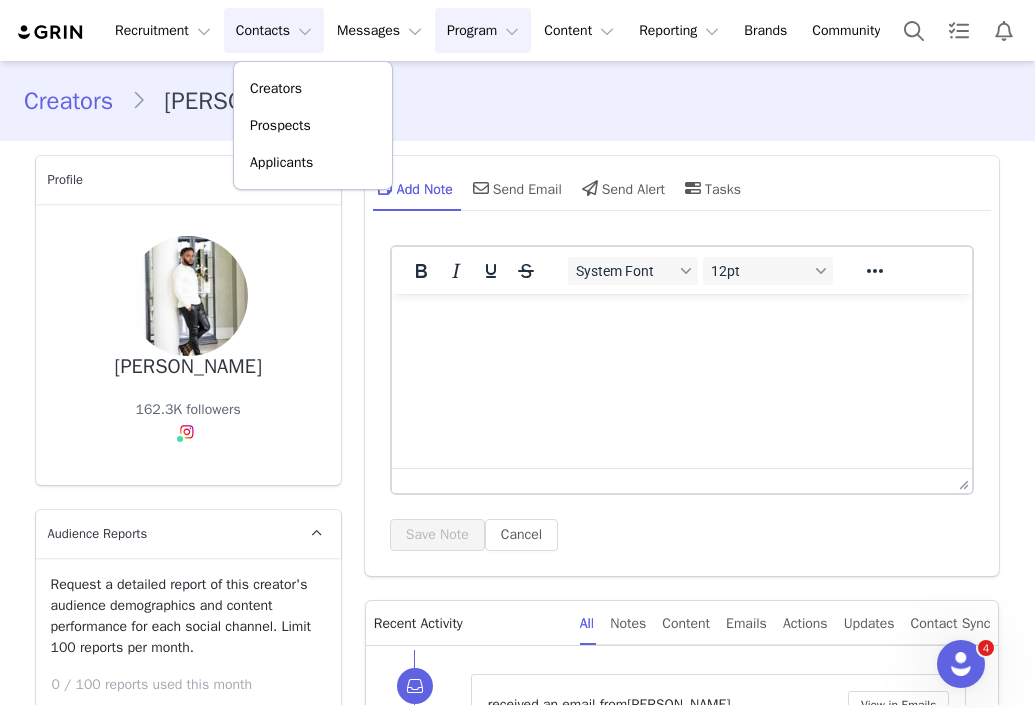 click on "Program Program" at bounding box center (483, 30) 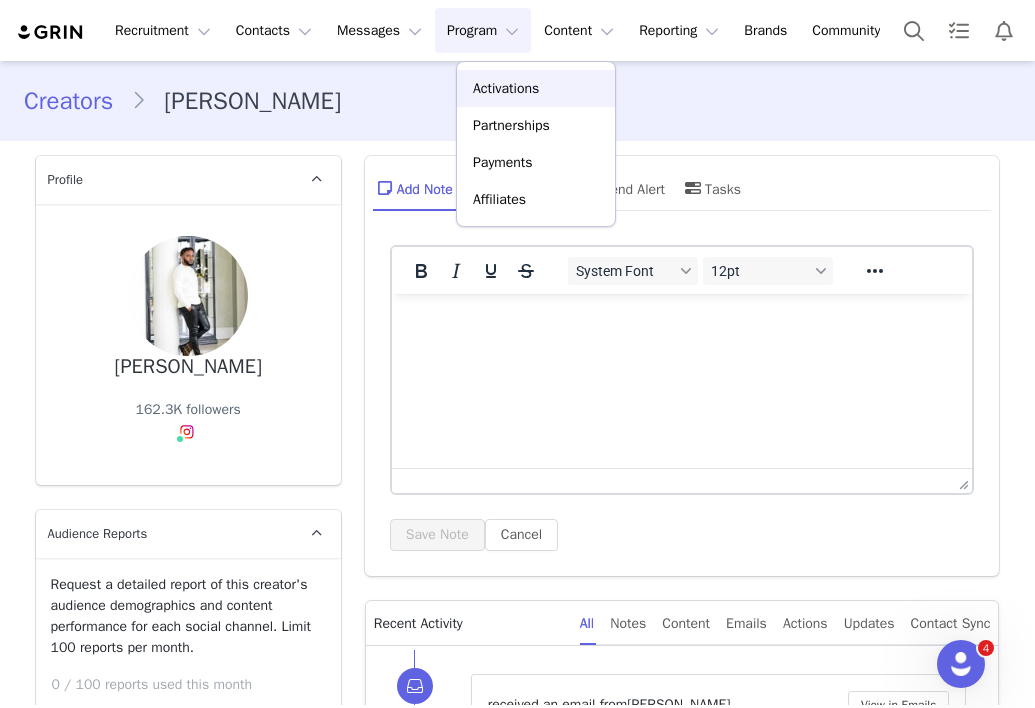 click on "Activations" at bounding box center [506, 88] 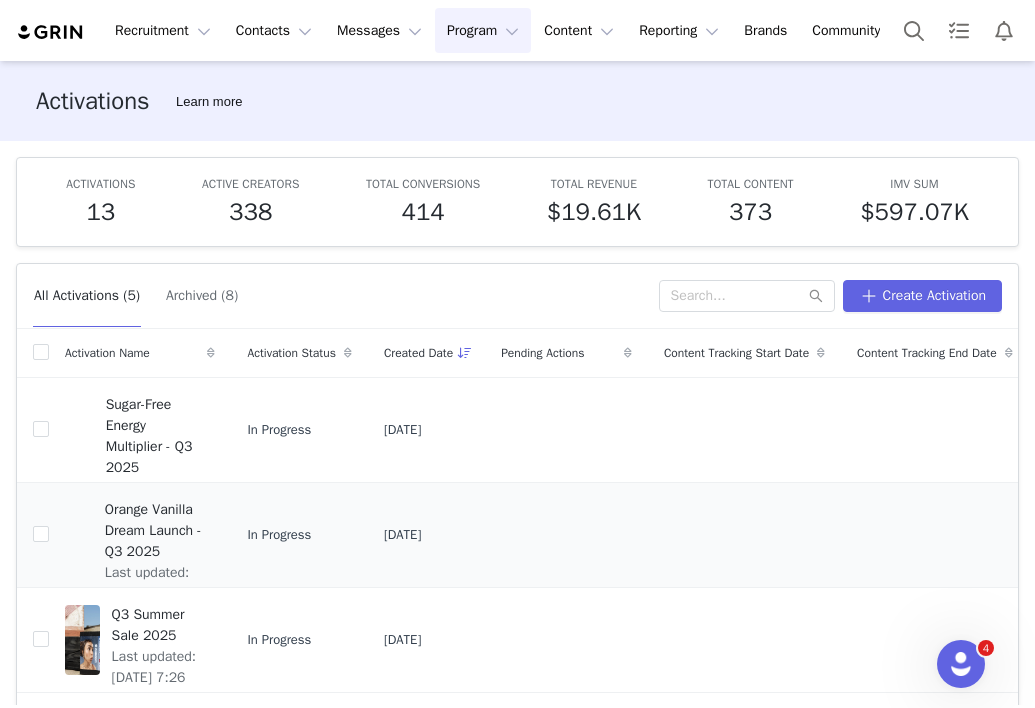 scroll, scrollTop: 165, scrollLeft: 0, axis: vertical 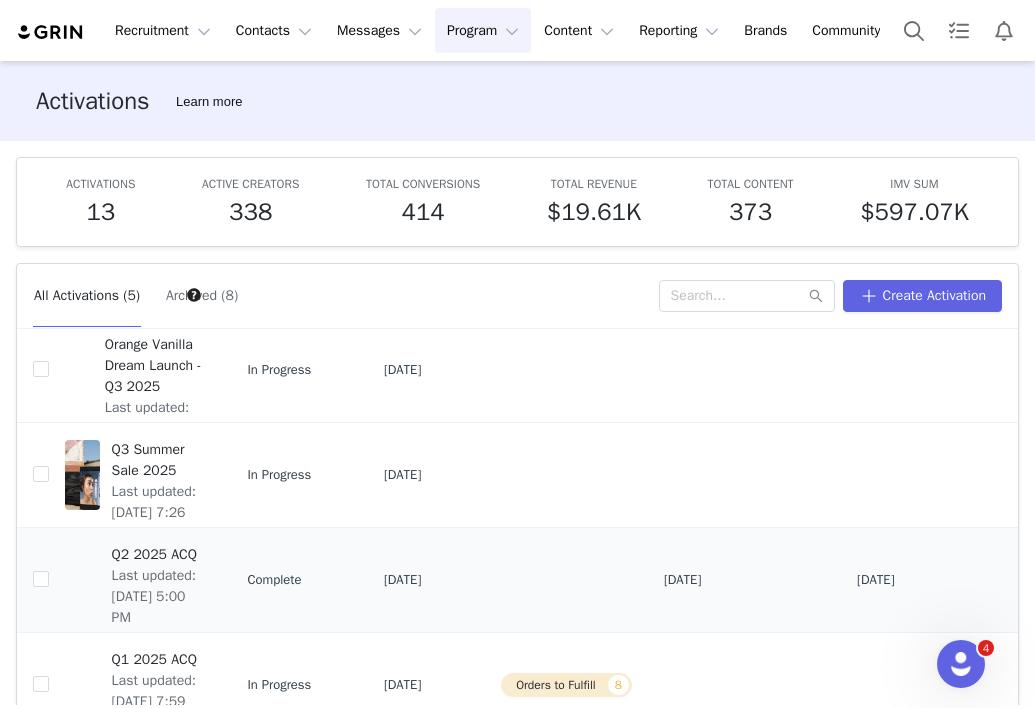 click on "Q2 2025 ACQ" at bounding box center (158, 554) 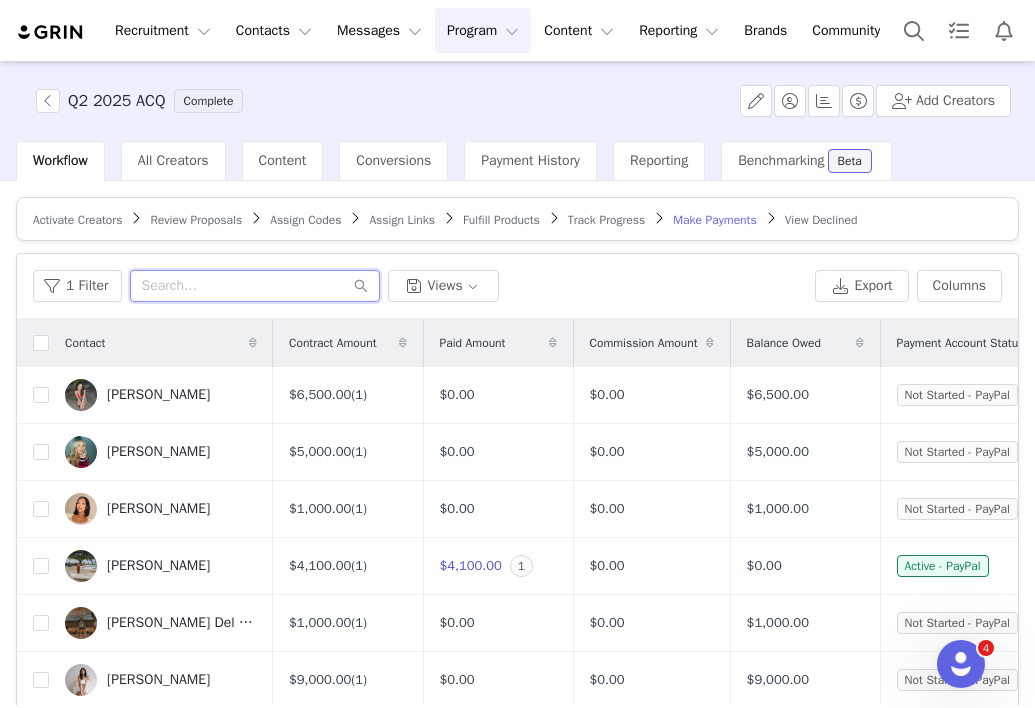 click at bounding box center (255, 286) 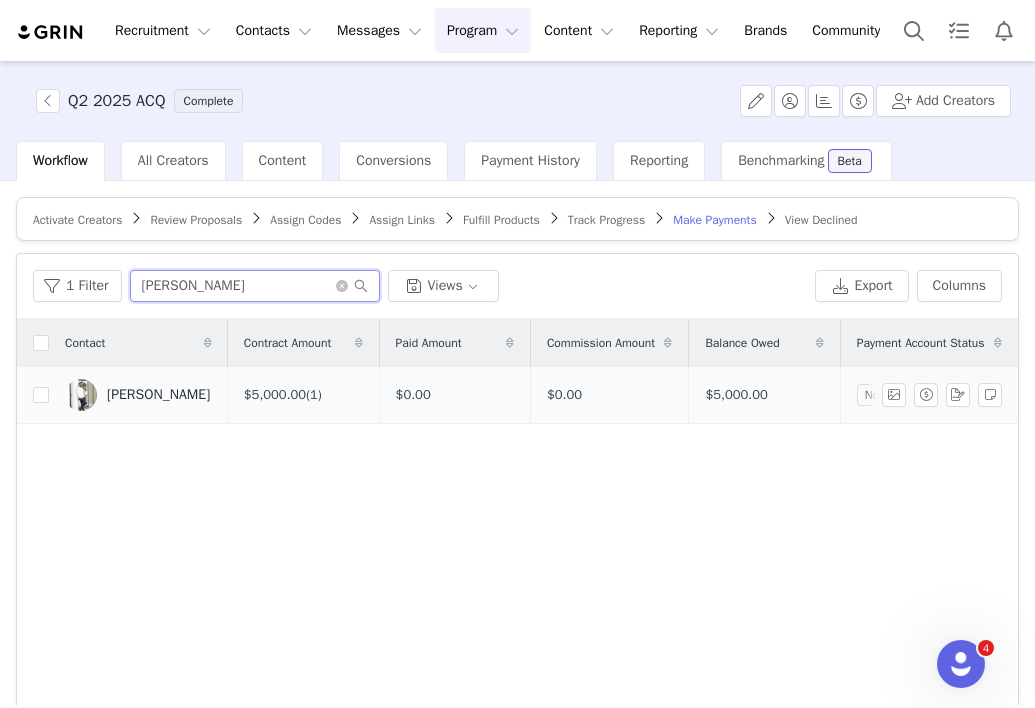 scroll, scrollTop: 0, scrollLeft: 19, axis: horizontal 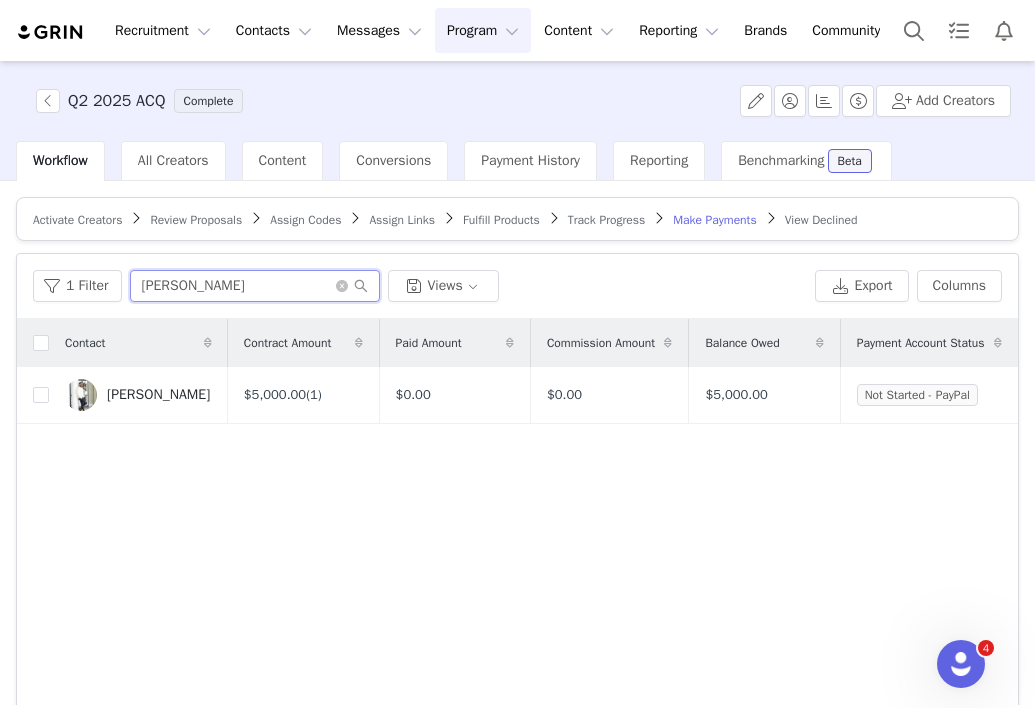 type on "james" 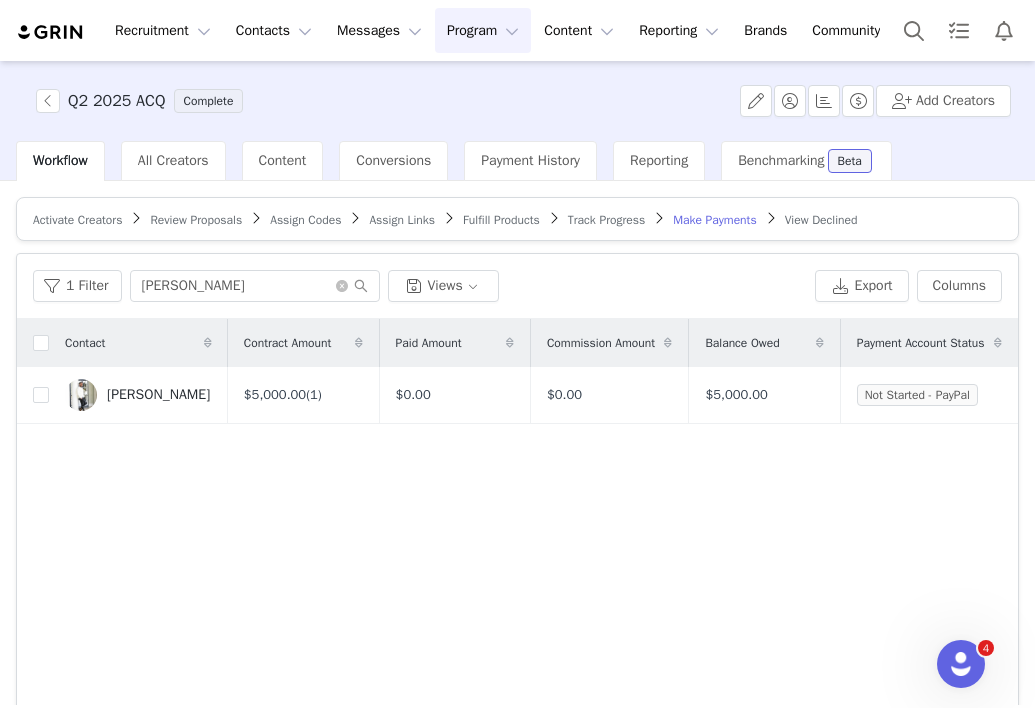 click on "Activate Creators" at bounding box center [77, 220] 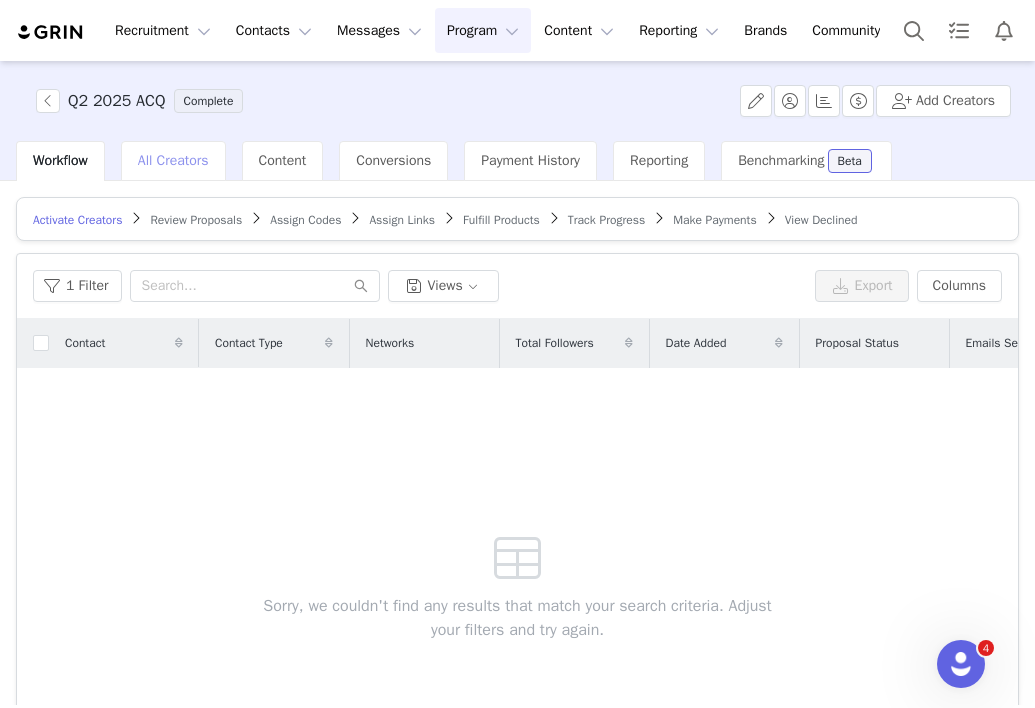click on "All Creators" at bounding box center [173, 160] 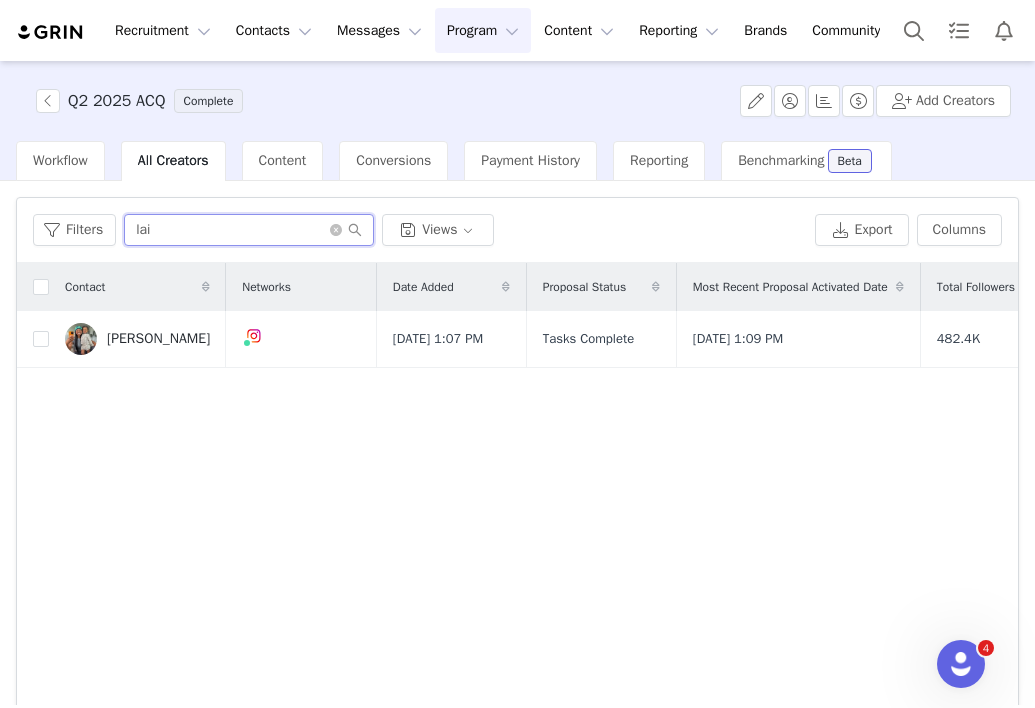 click on "lai" at bounding box center (249, 230) 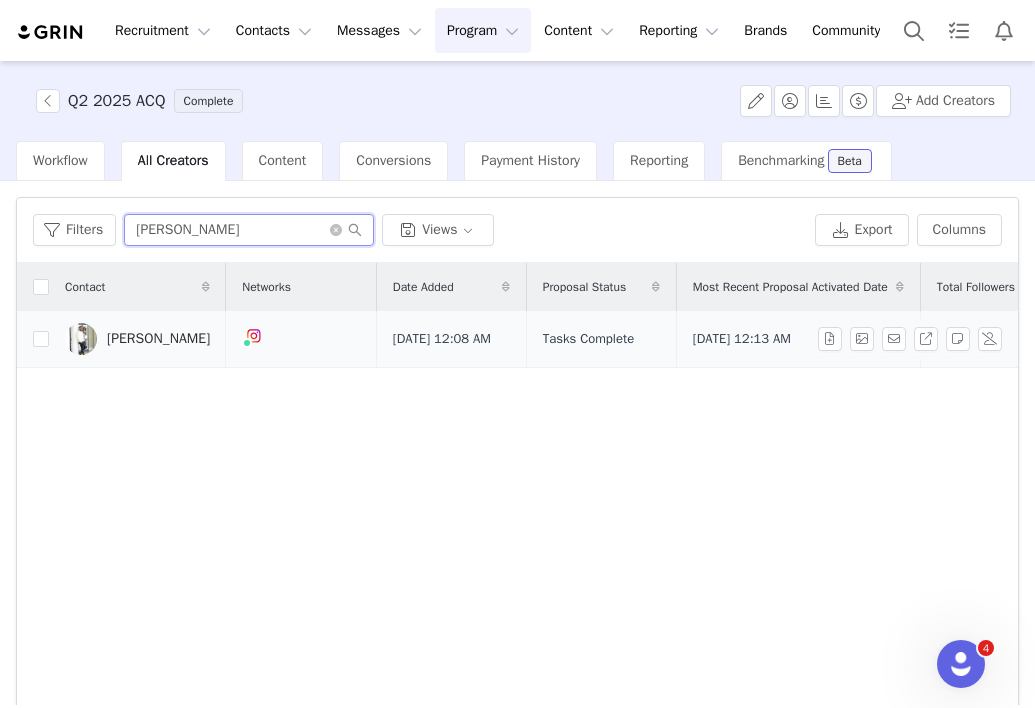 type on "james" 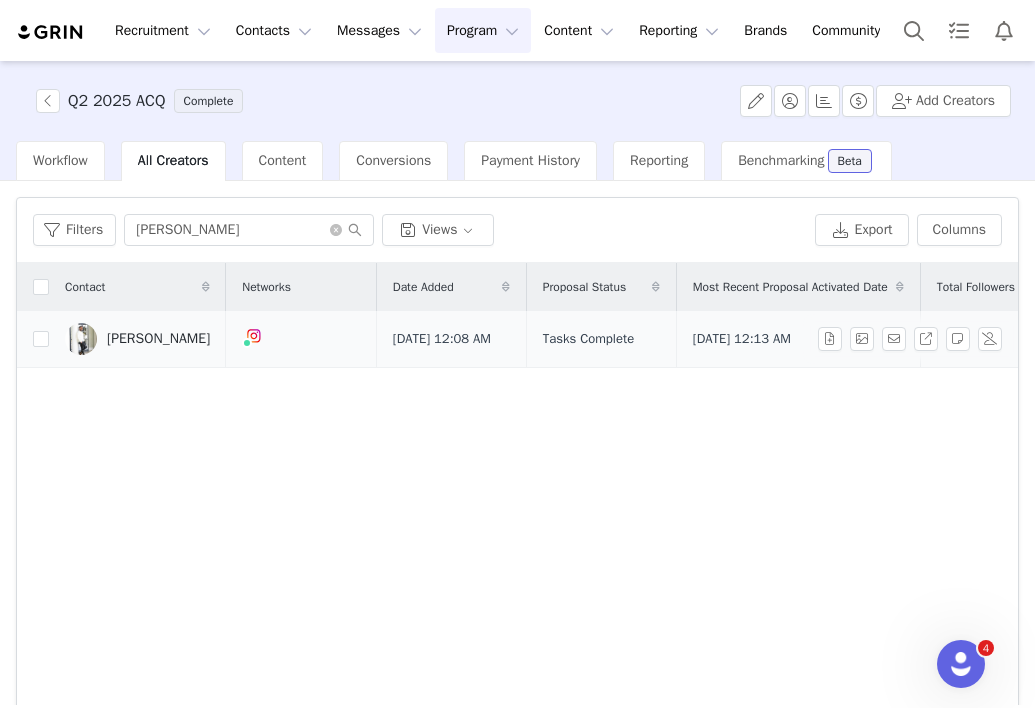 click on "James Meeks" at bounding box center (158, 339) 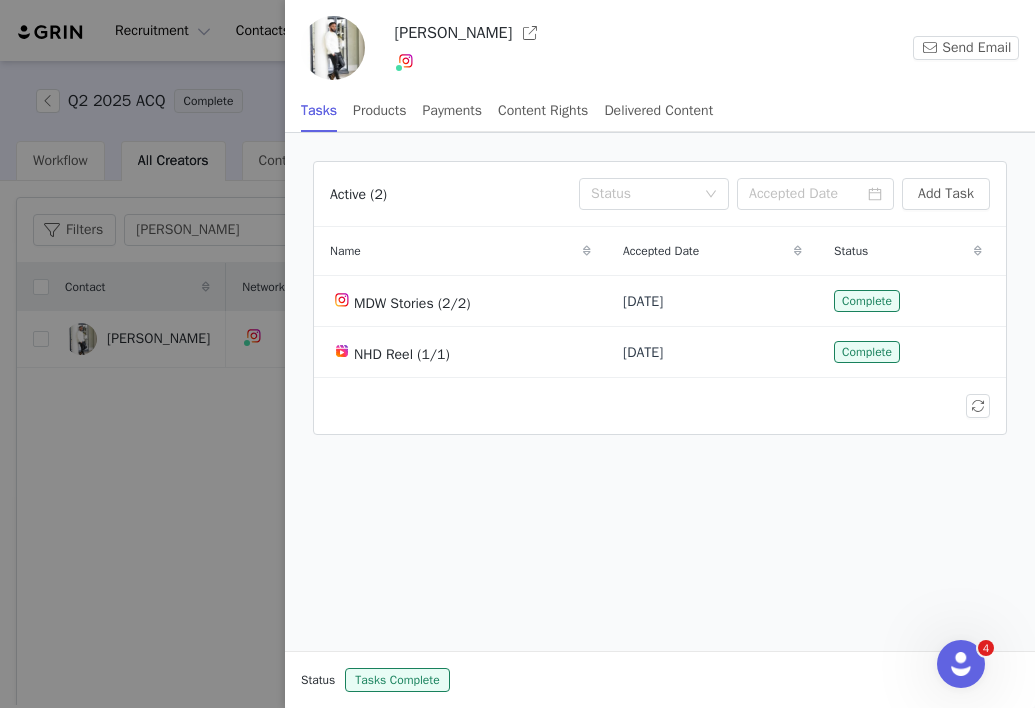 click at bounding box center [517, 354] 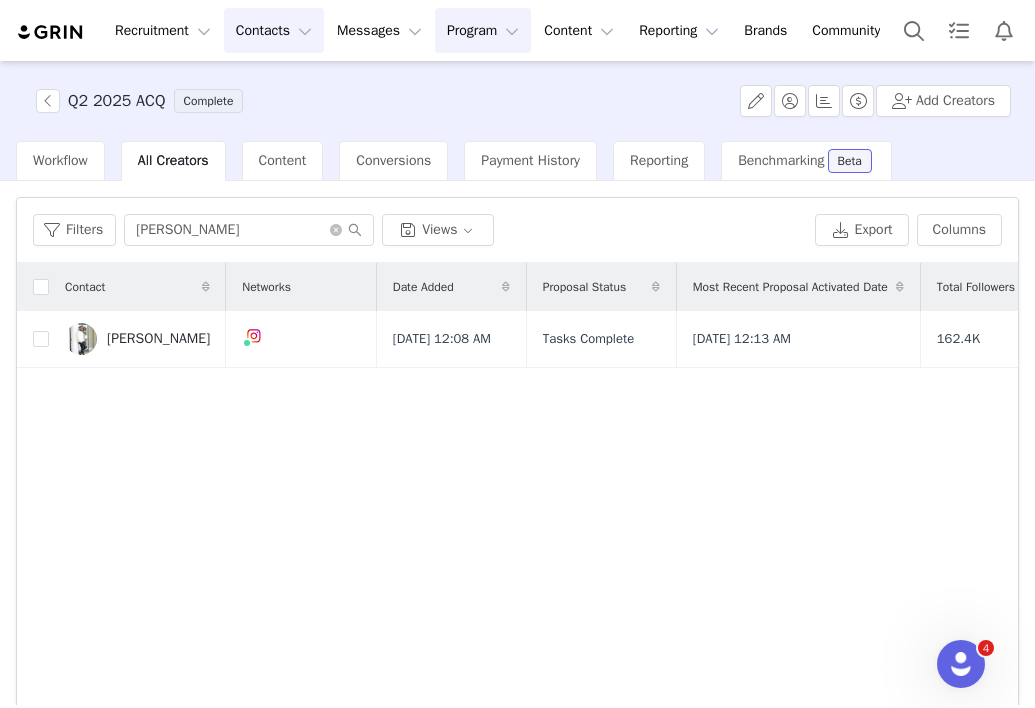 click on "Contacts Contacts" at bounding box center [274, 30] 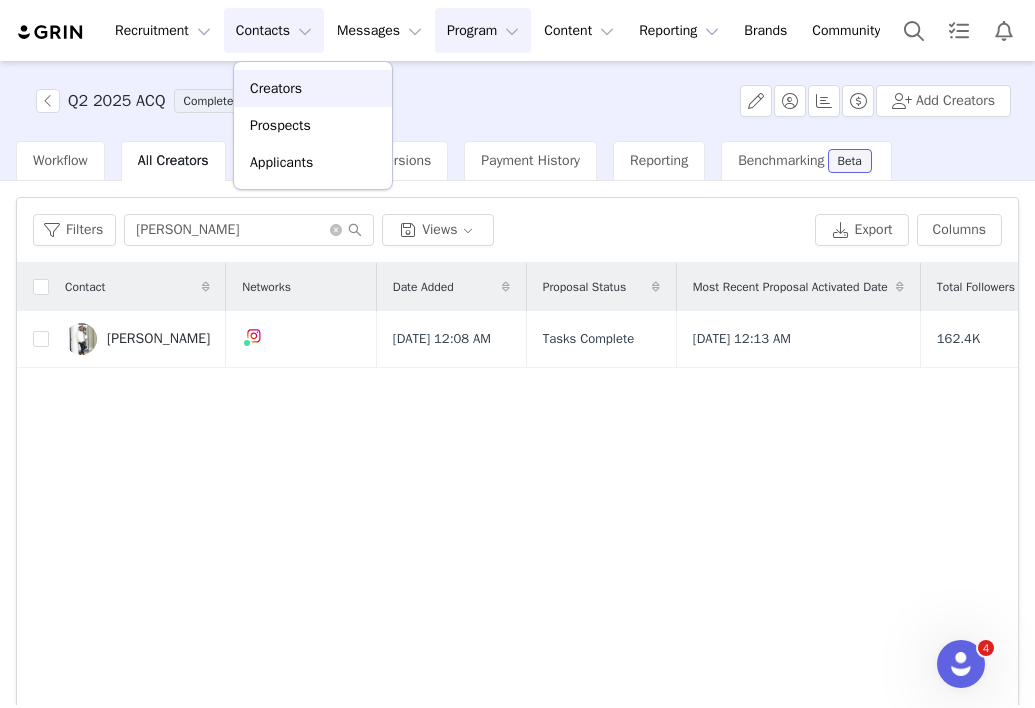 click on "Creators" at bounding box center [276, 88] 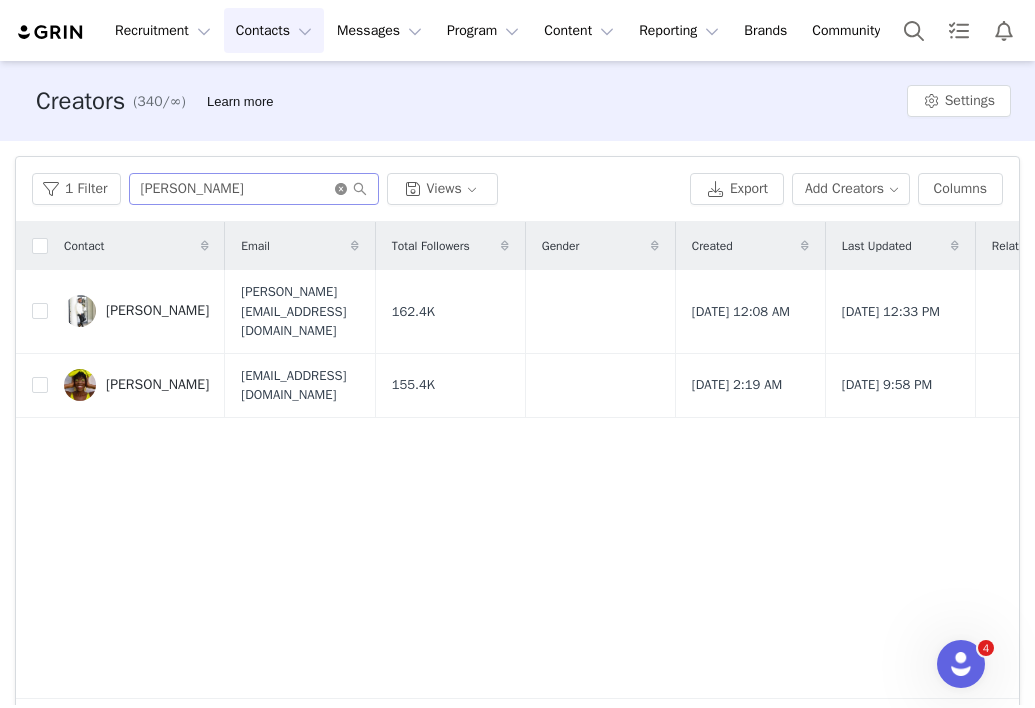 click 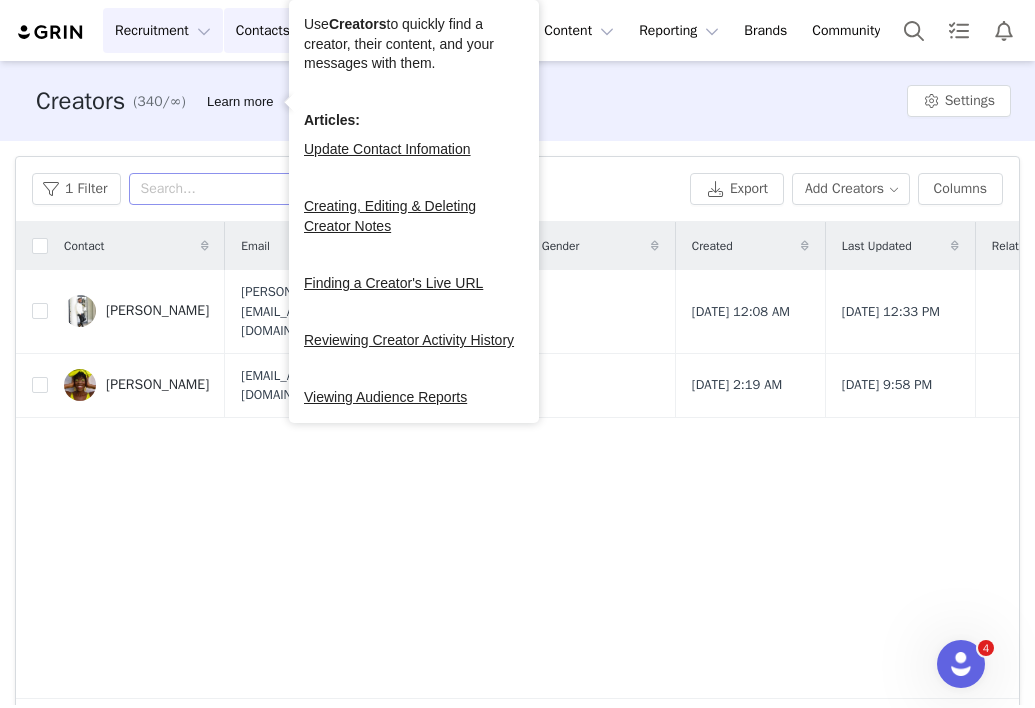 click on "Recruitment Recruitment" at bounding box center [163, 30] 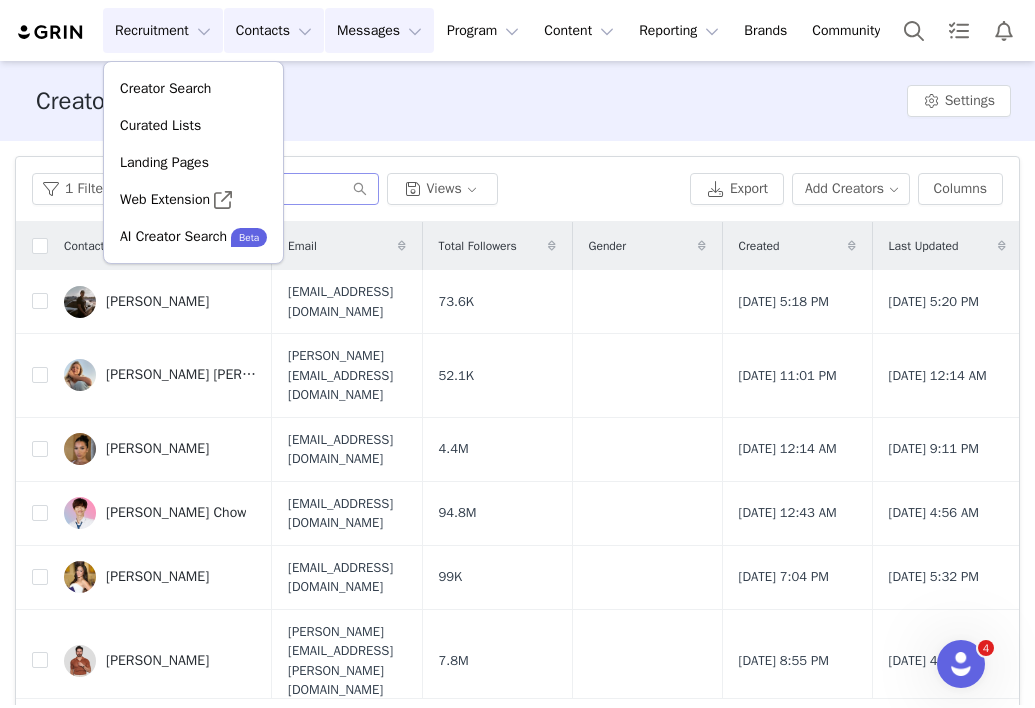 click on "Messages Messages" at bounding box center [379, 30] 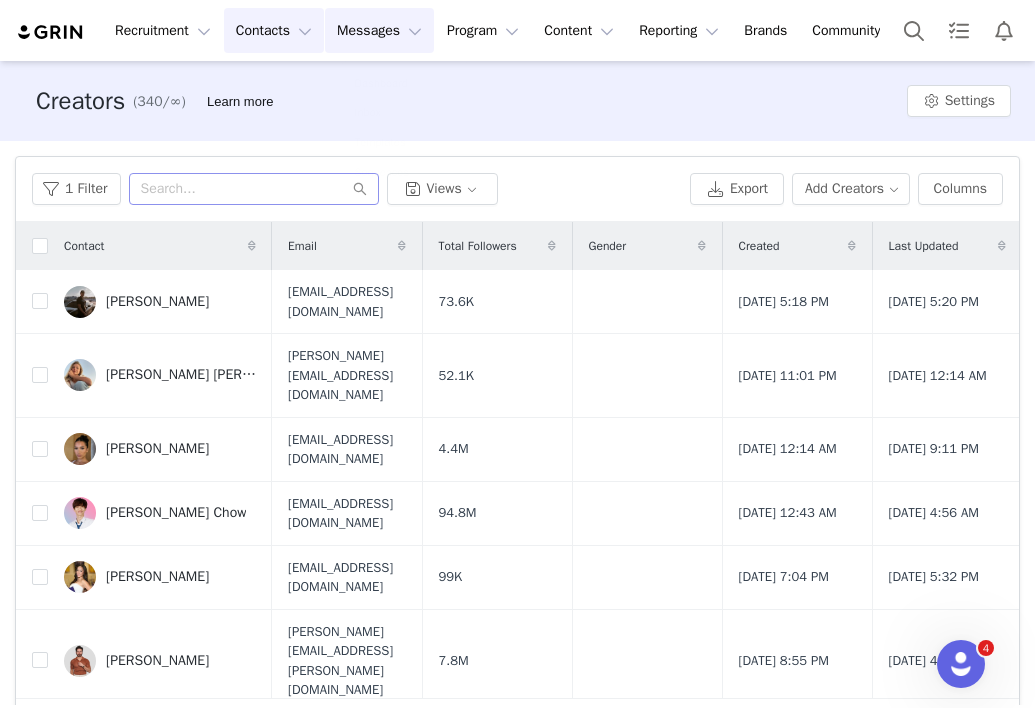 click on "Contacts Contacts" at bounding box center [274, 30] 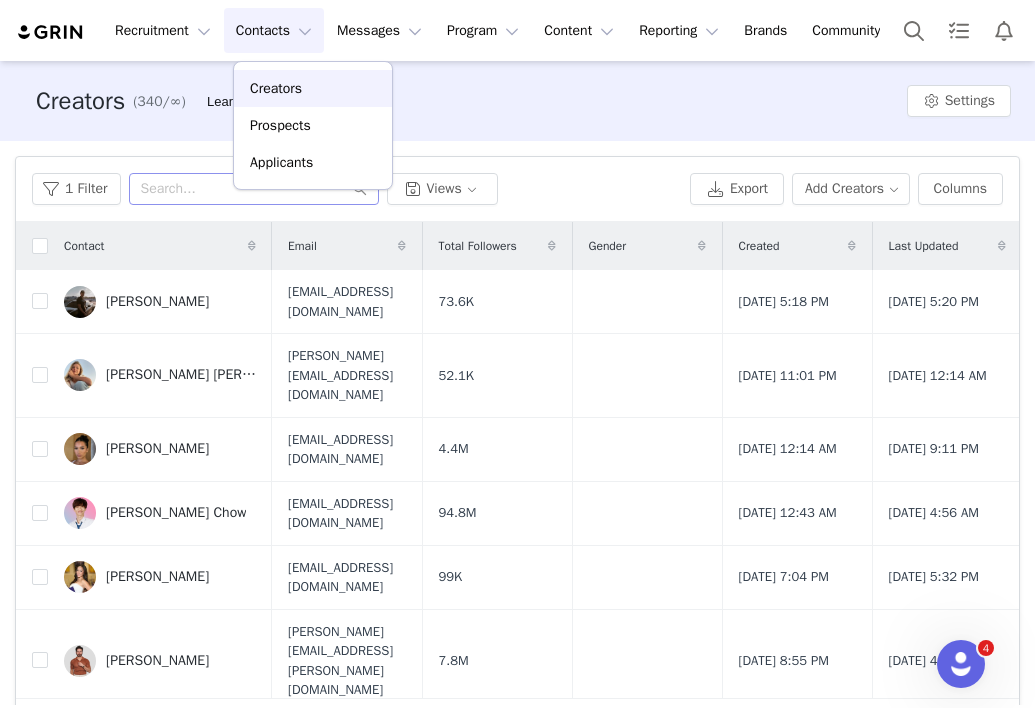 click on "Creators" at bounding box center [276, 88] 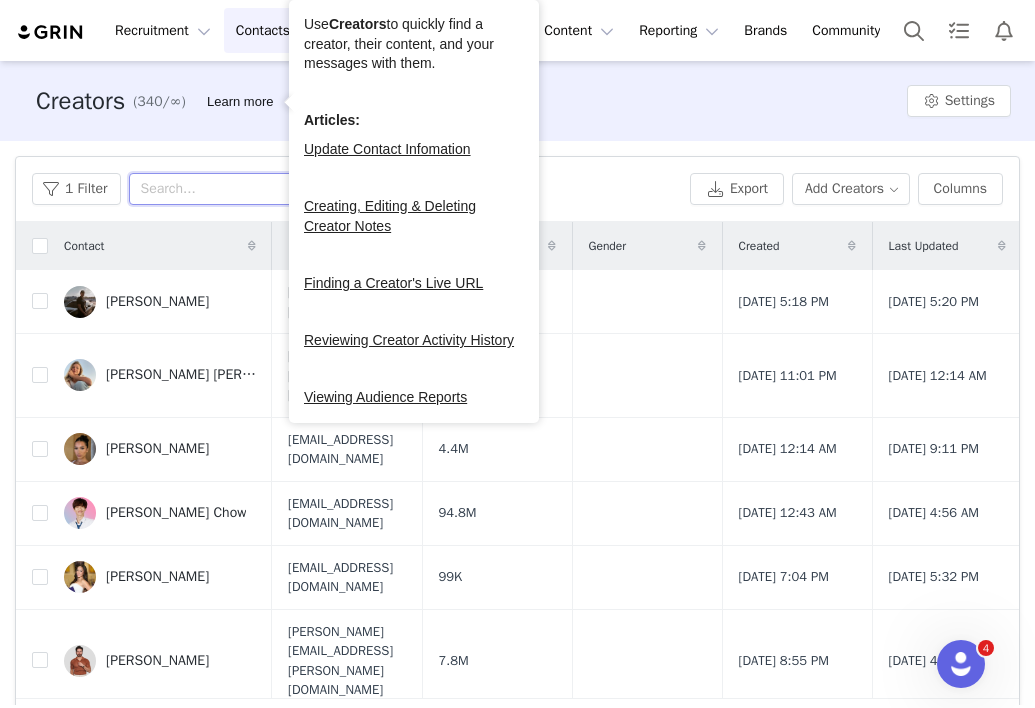 click at bounding box center [254, 189] 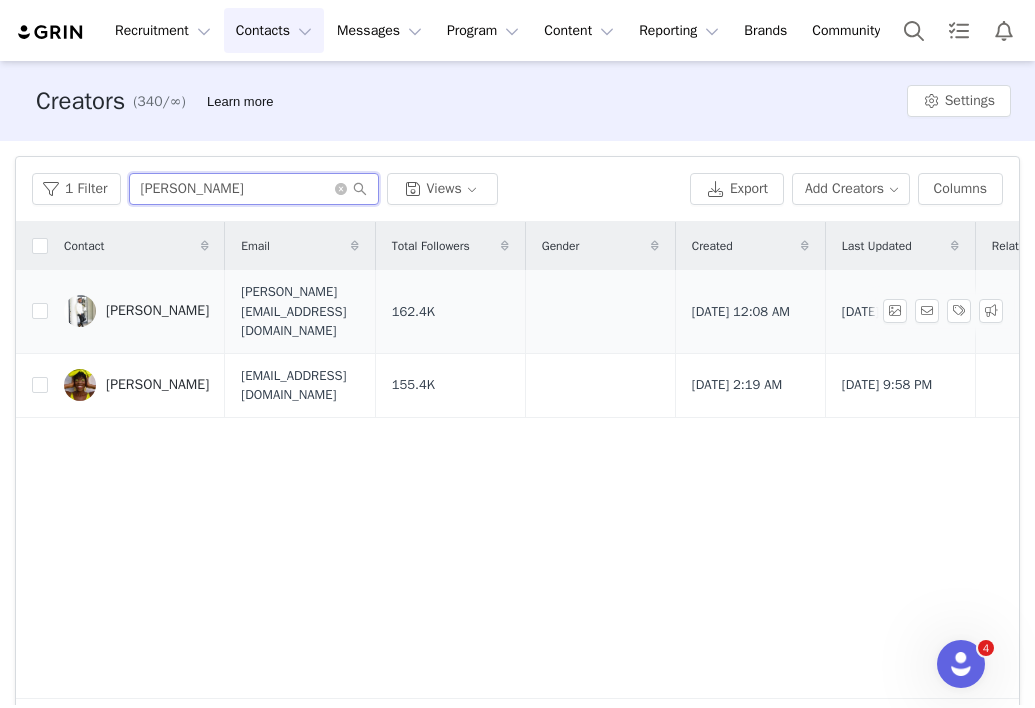 type on "james" 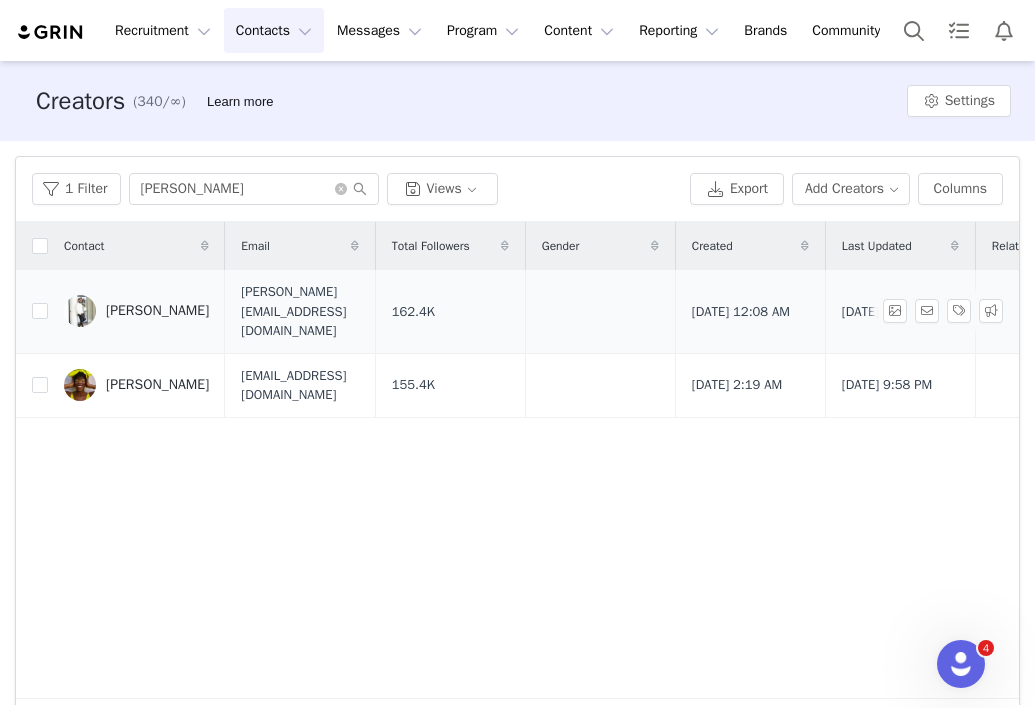 click on "James Meeks" at bounding box center [157, 311] 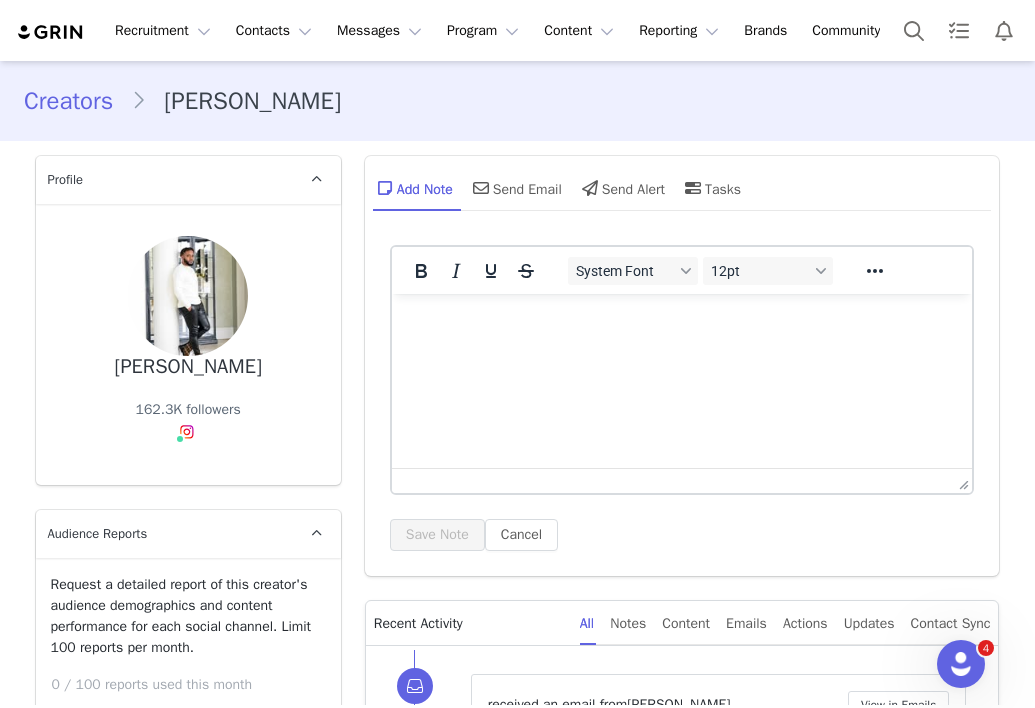 scroll, scrollTop: 0, scrollLeft: 0, axis: both 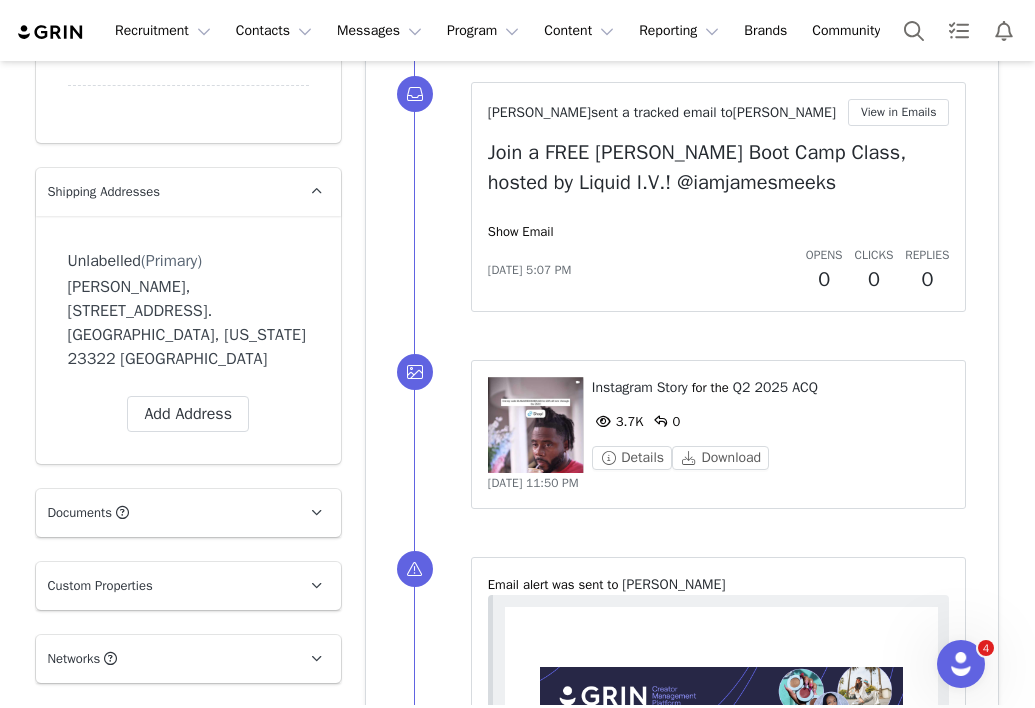 type on "+1 (United States)" 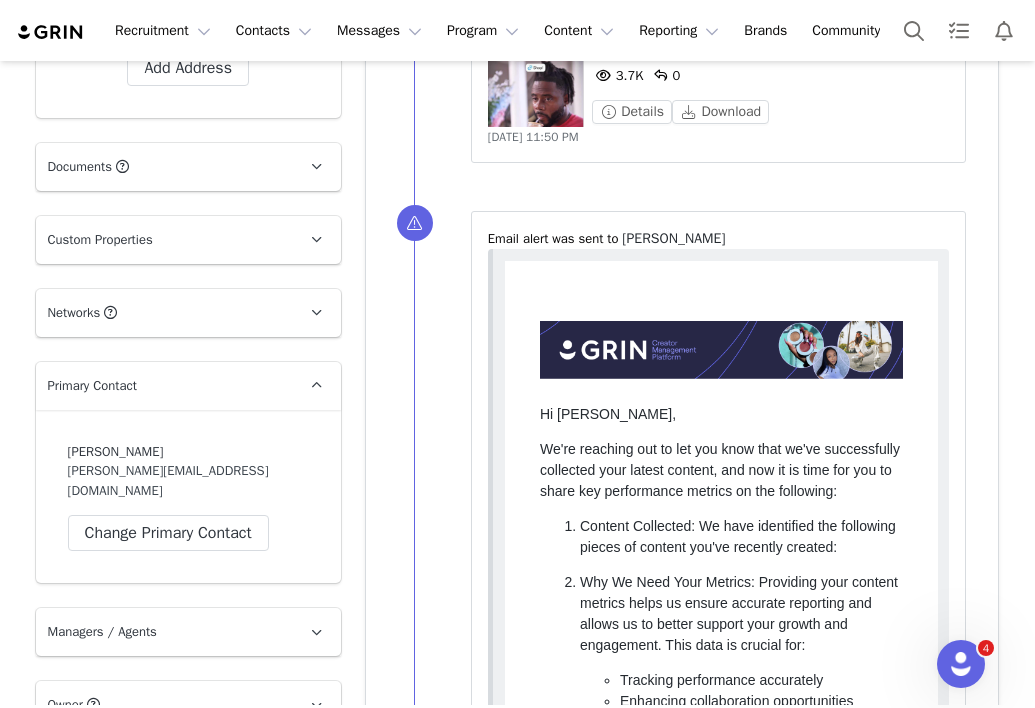 scroll, scrollTop: 2365, scrollLeft: 0, axis: vertical 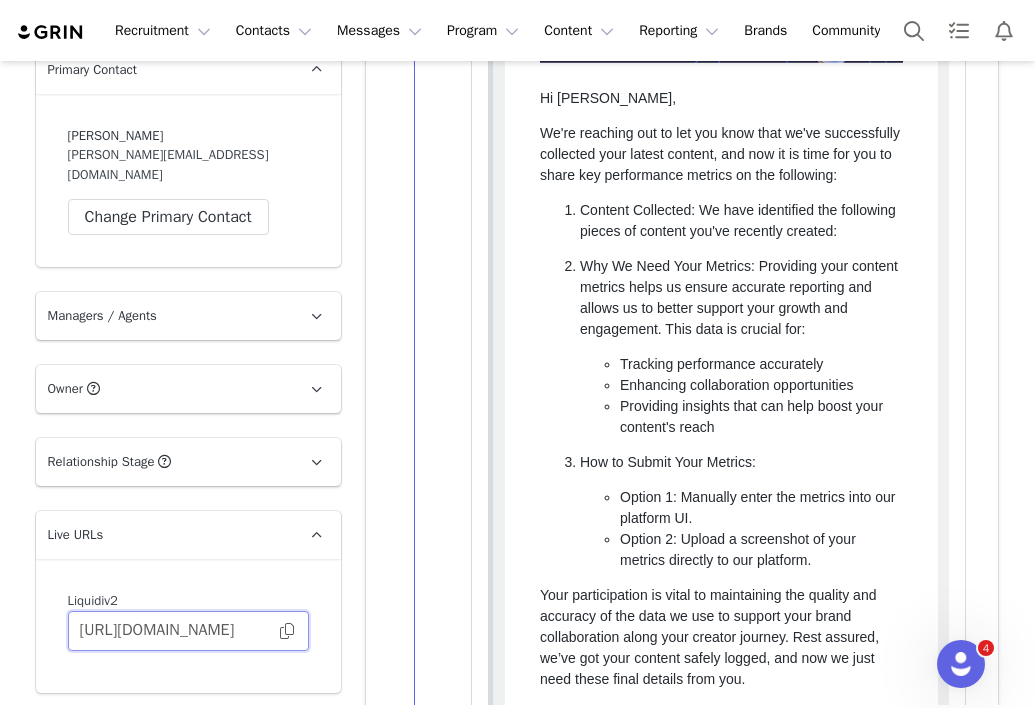 click on "https://liquidiv2.grin.live/c9092b29-18b7-467e-8315-b487d6c28f47" at bounding box center [188, 631] 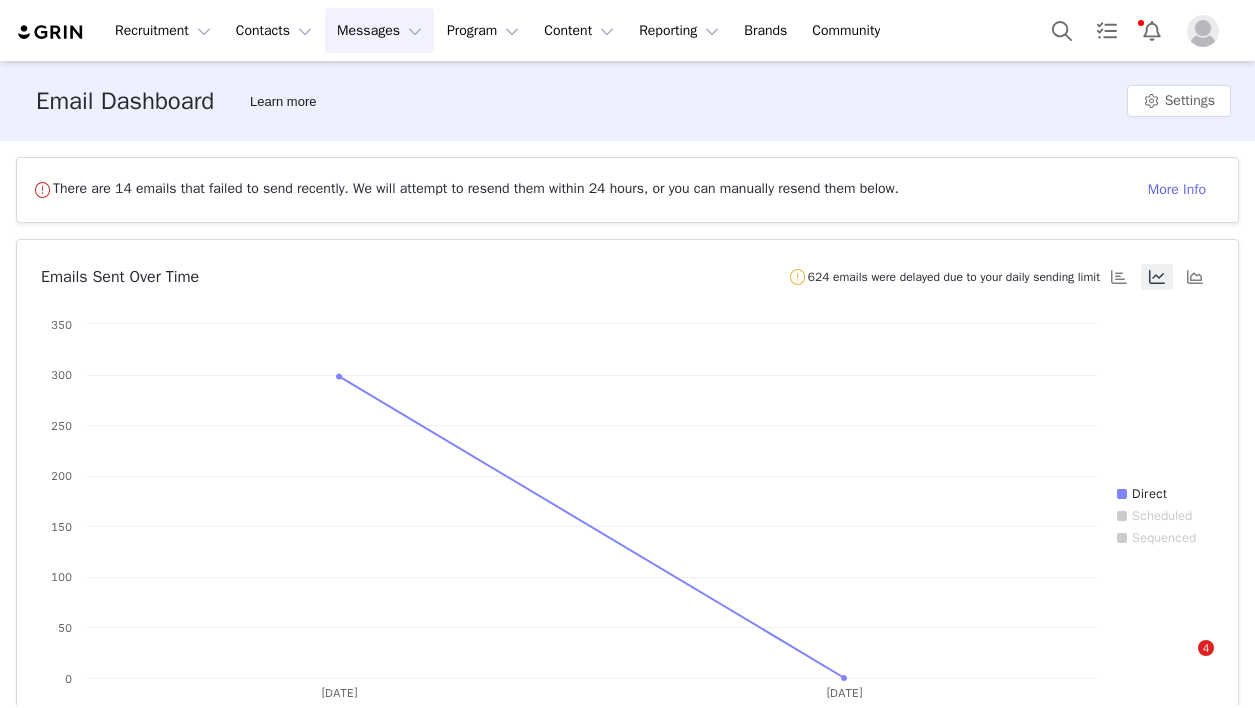 scroll, scrollTop: 0, scrollLeft: 0, axis: both 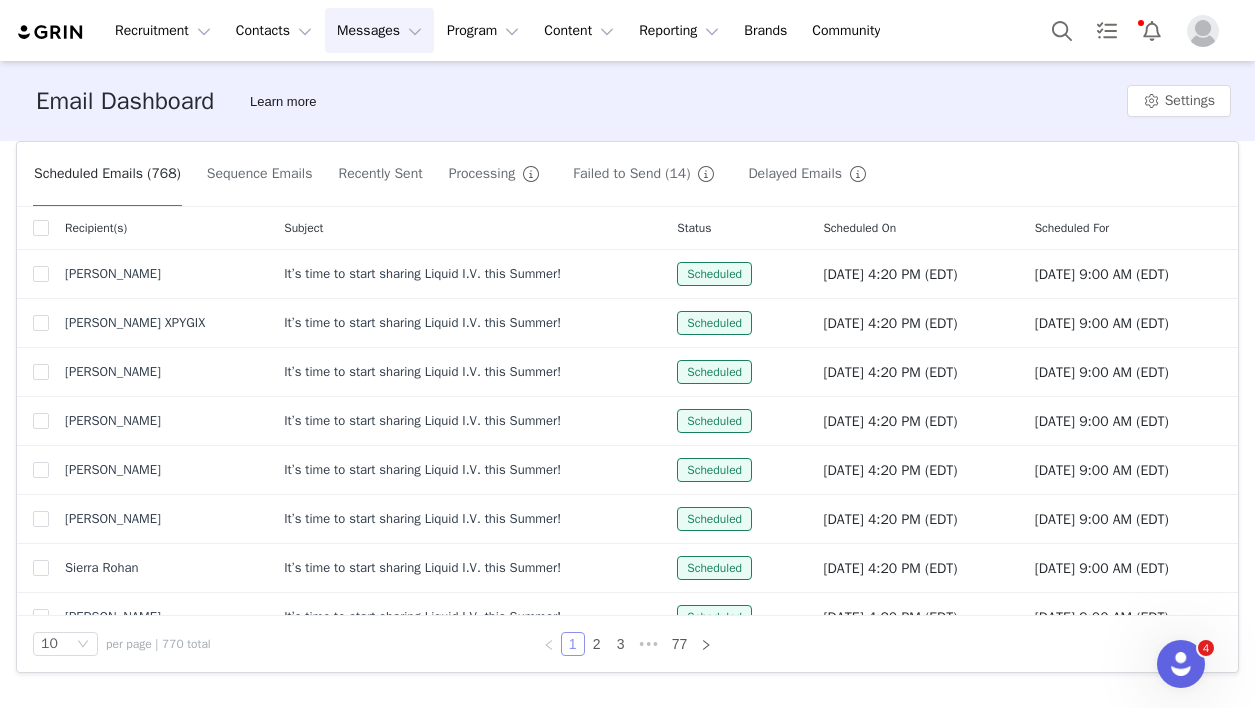type 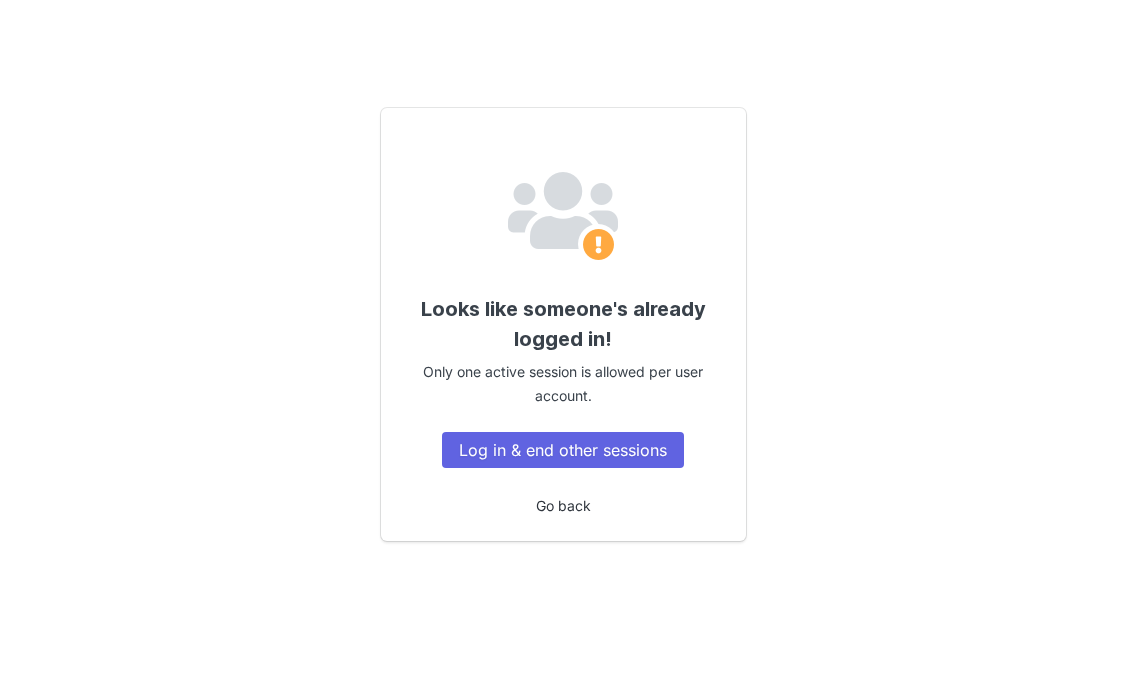 scroll, scrollTop: 0, scrollLeft: 0, axis: both 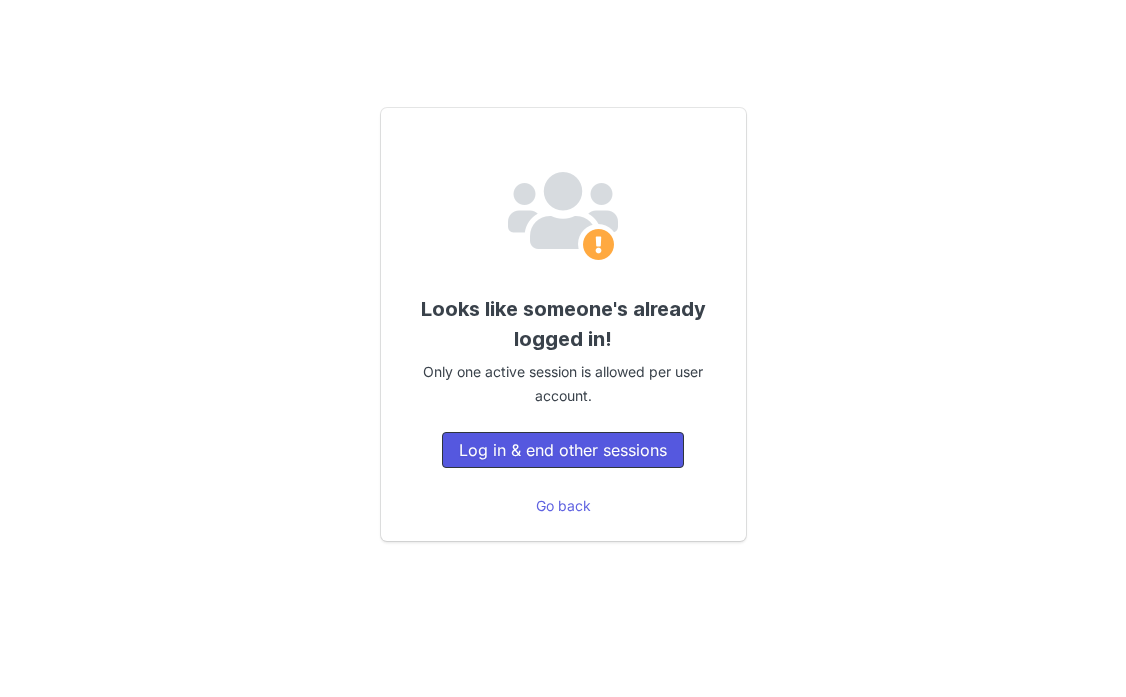 click on "Log in & end other sessions" at bounding box center (563, 450) 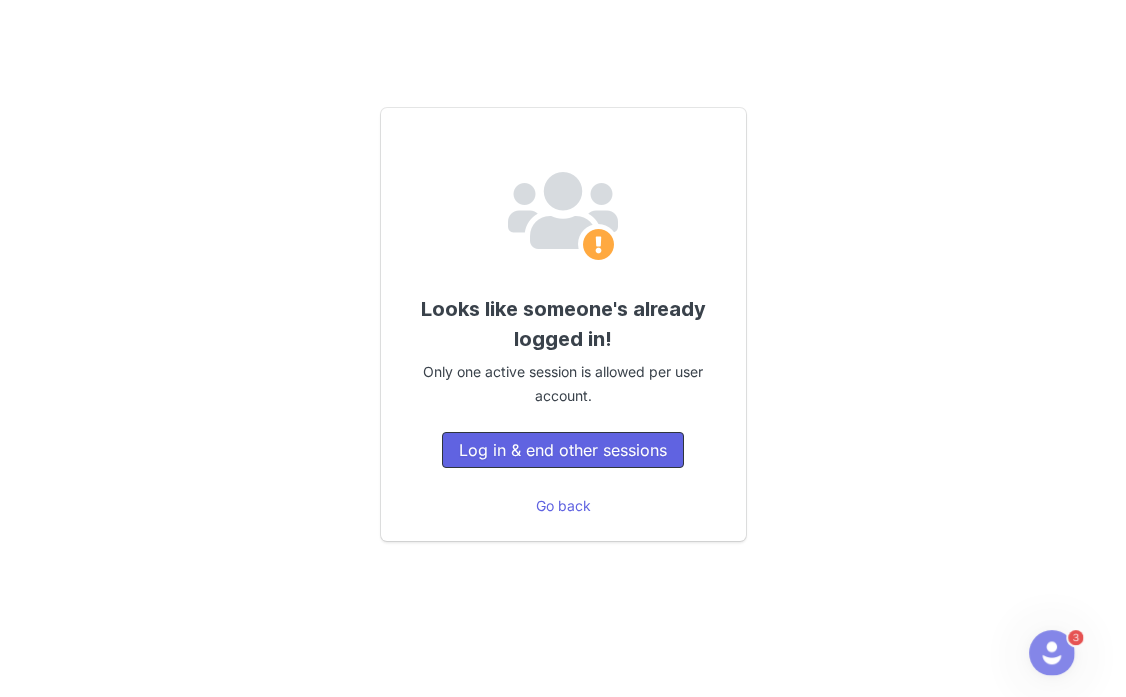 scroll, scrollTop: 0, scrollLeft: 0, axis: both 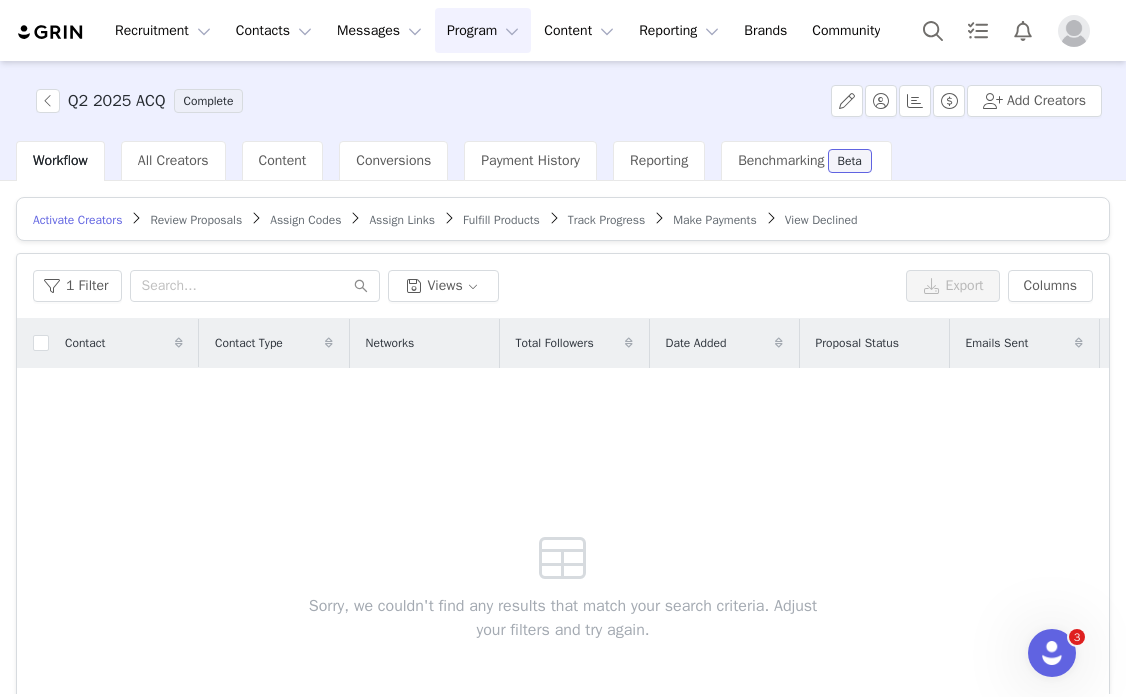 click at bounding box center (1010, 30) 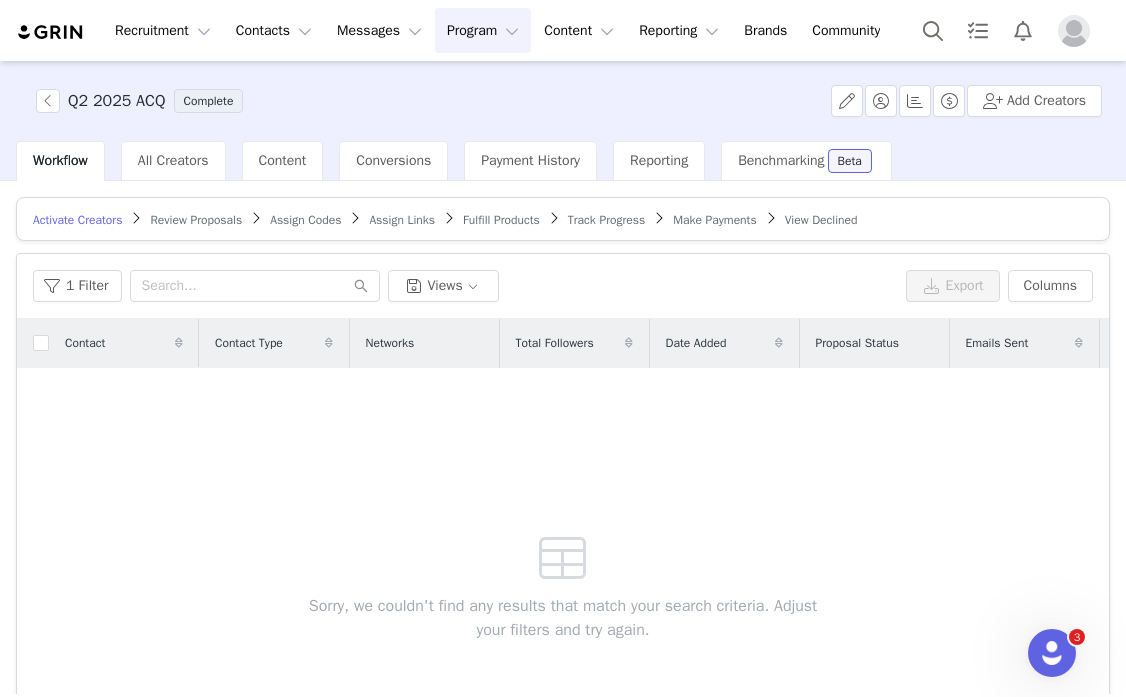 click at bounding box center [1074, 31] 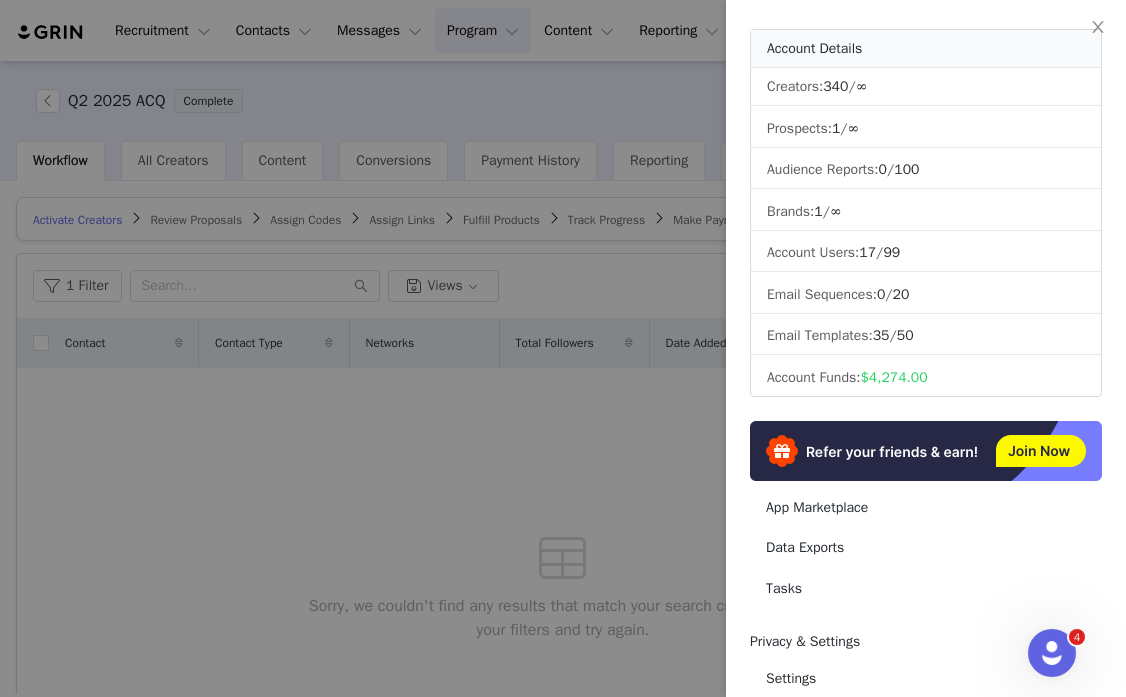 scroll, scrollTop: 0, scrollLeft: 0, axis: both 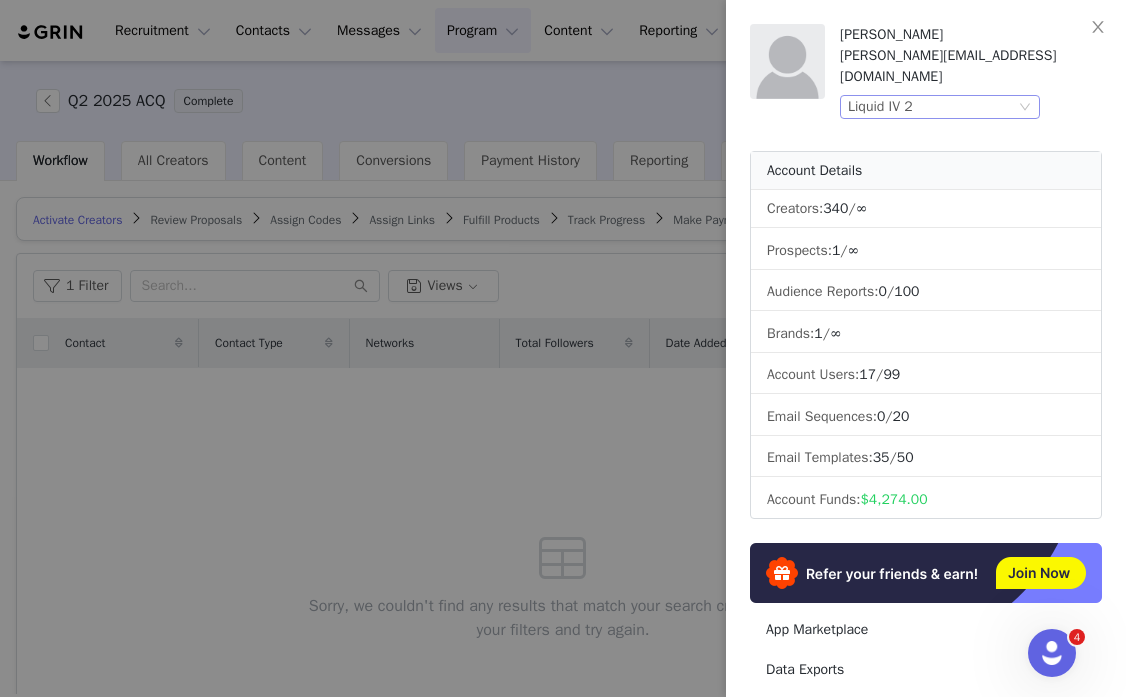 click on "Liquid IV 2" at bounding box center (931, 107) 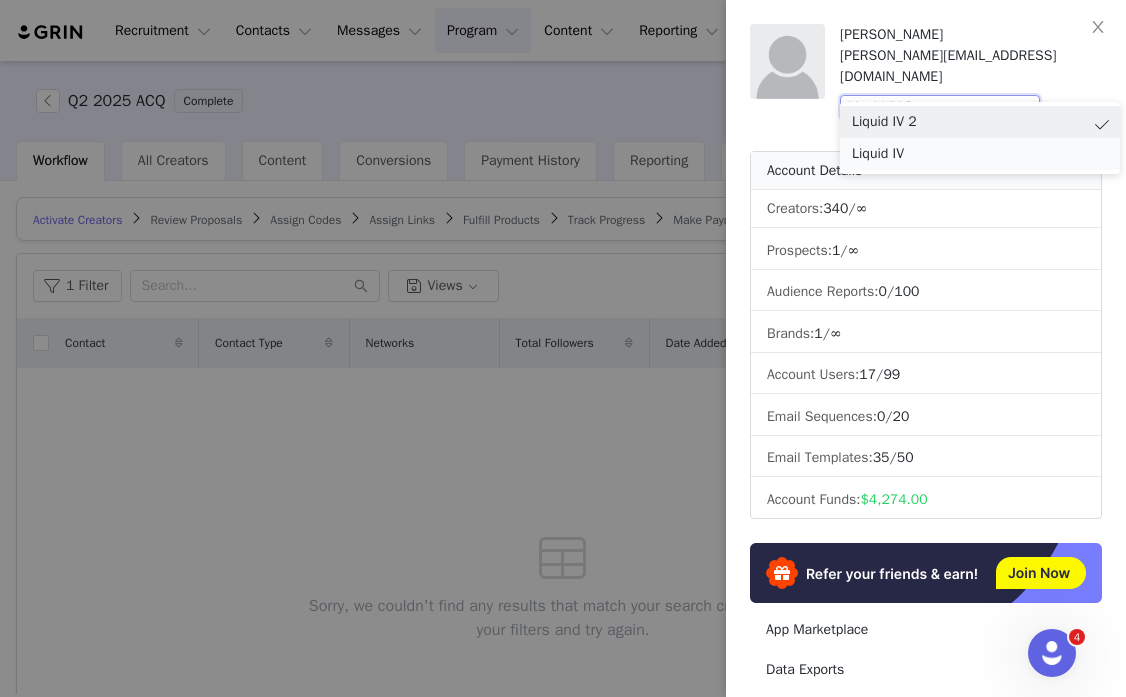 click on "Liquid IV" at bounding box center [980, 154] 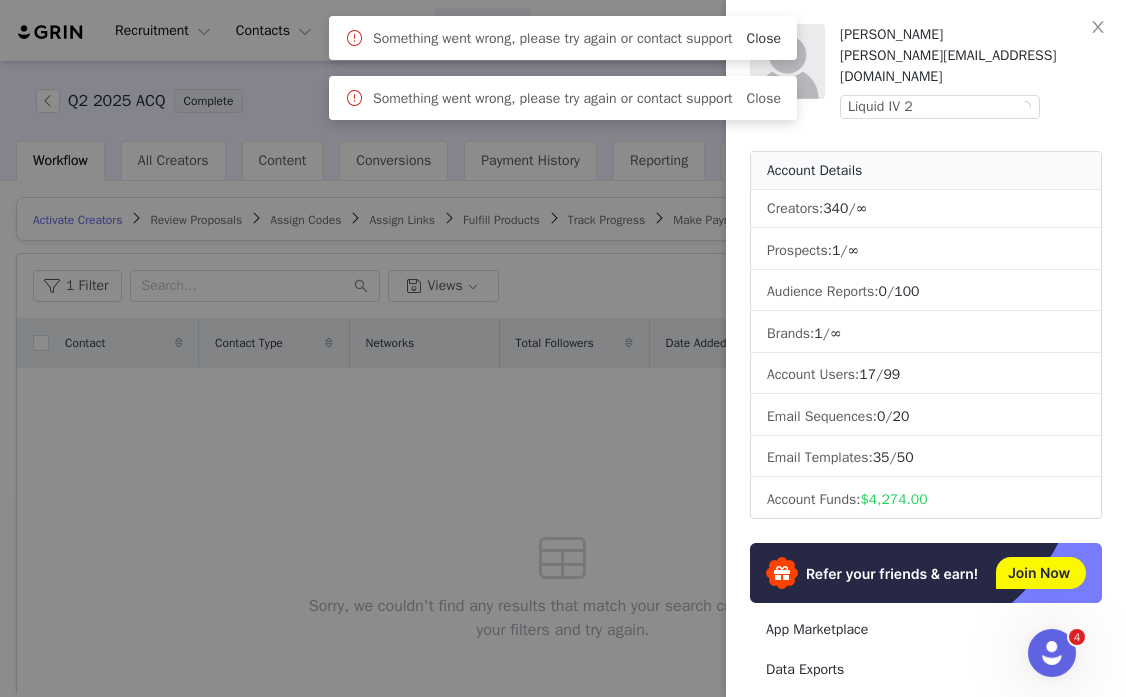 click on "Close" at bounding box center (764, 38) 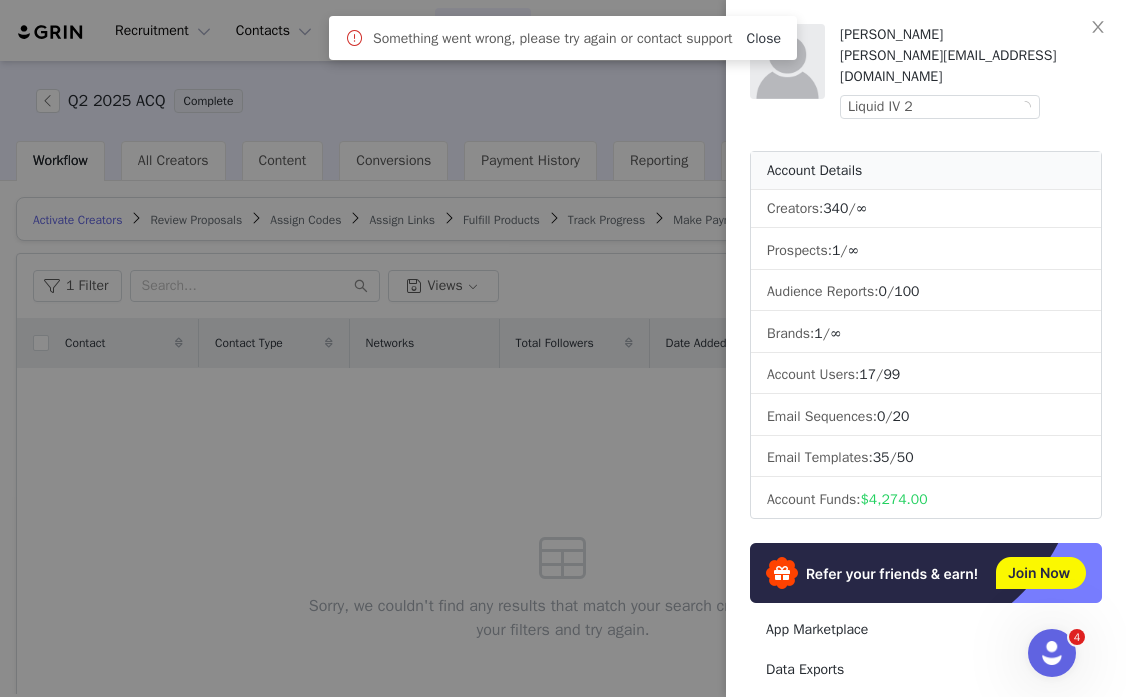 click on "Close" at bounding box center [764, 38] 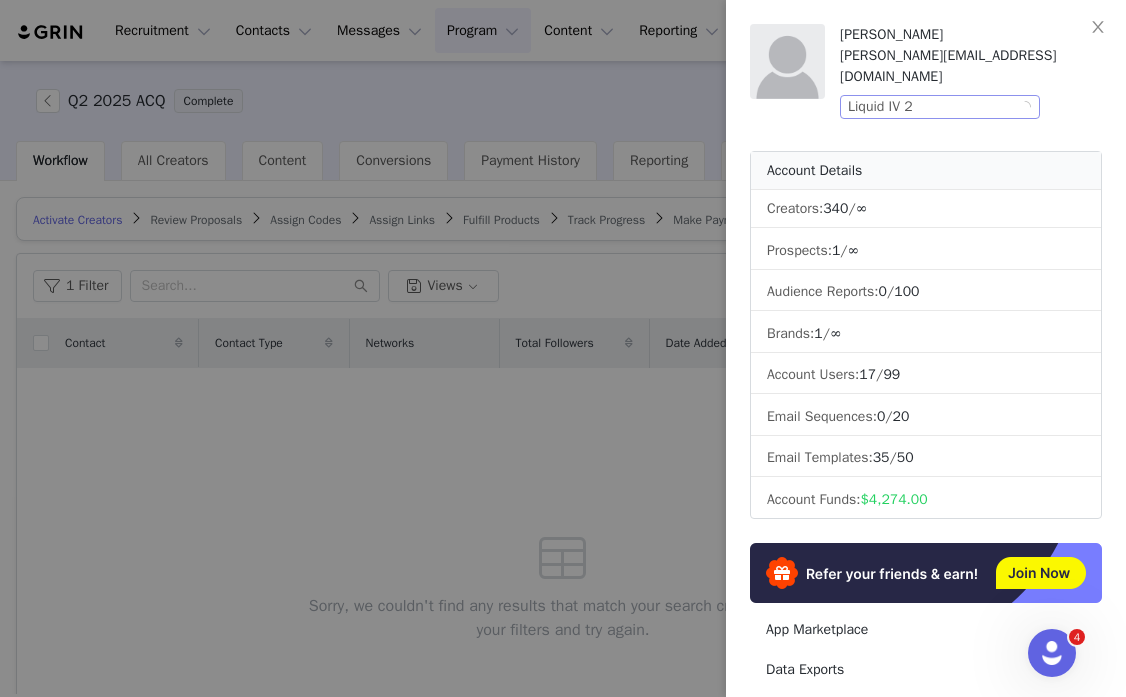 click on "Liquid IV 2" at bounding box center [880, 107] 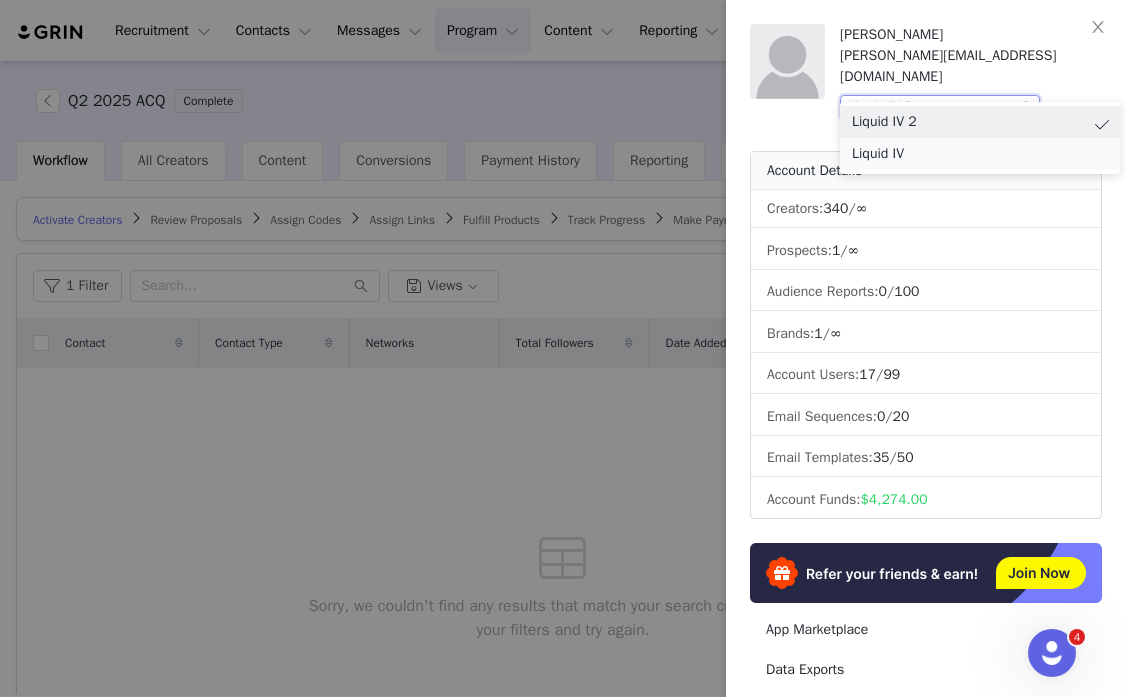 click on "Liquid IV" at bounding box center [980, 154] 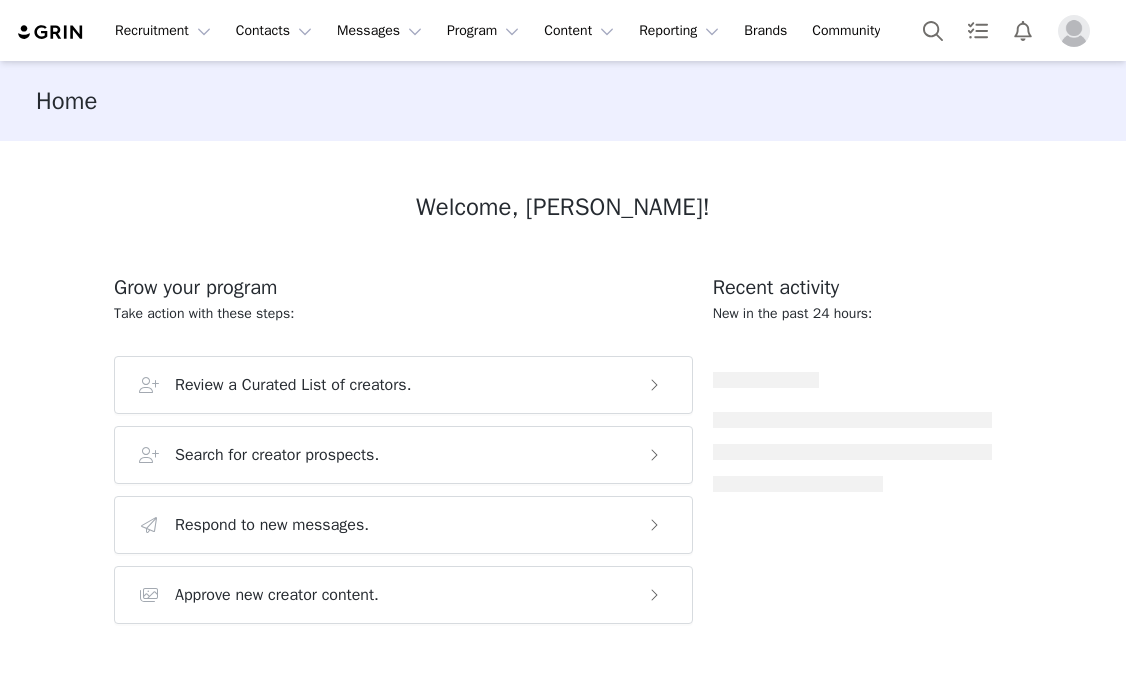 scroll, scrollTop: 0, scrollLeft: 0, axis: both 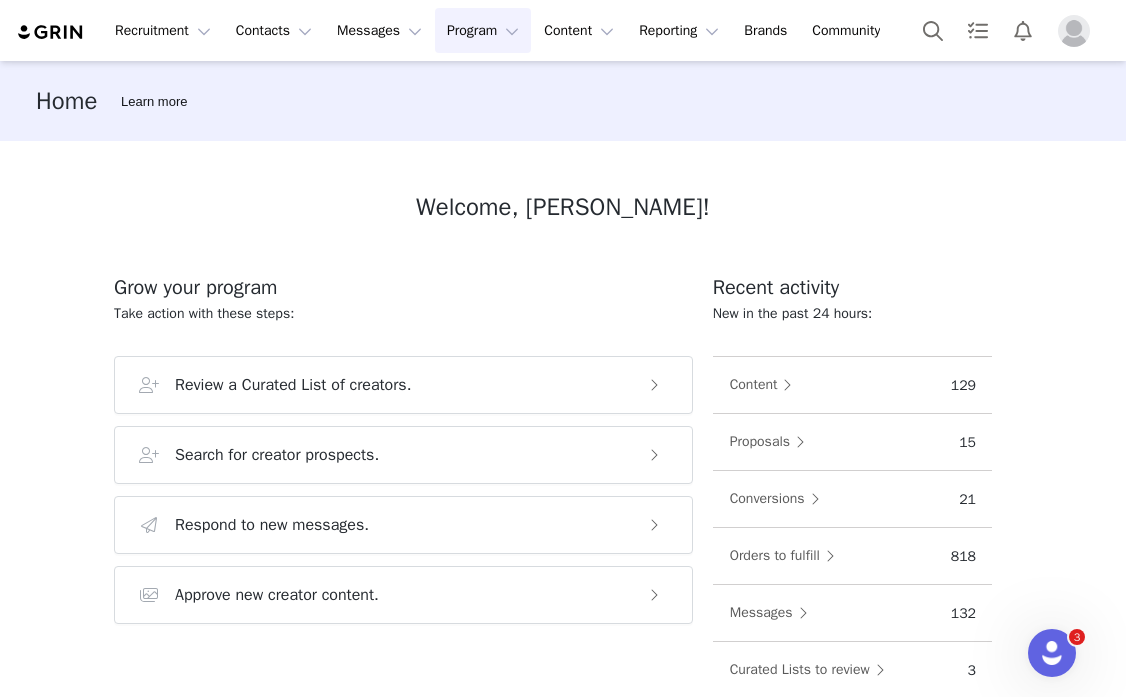 click on "Program Program" at bounding box center (483, 30) 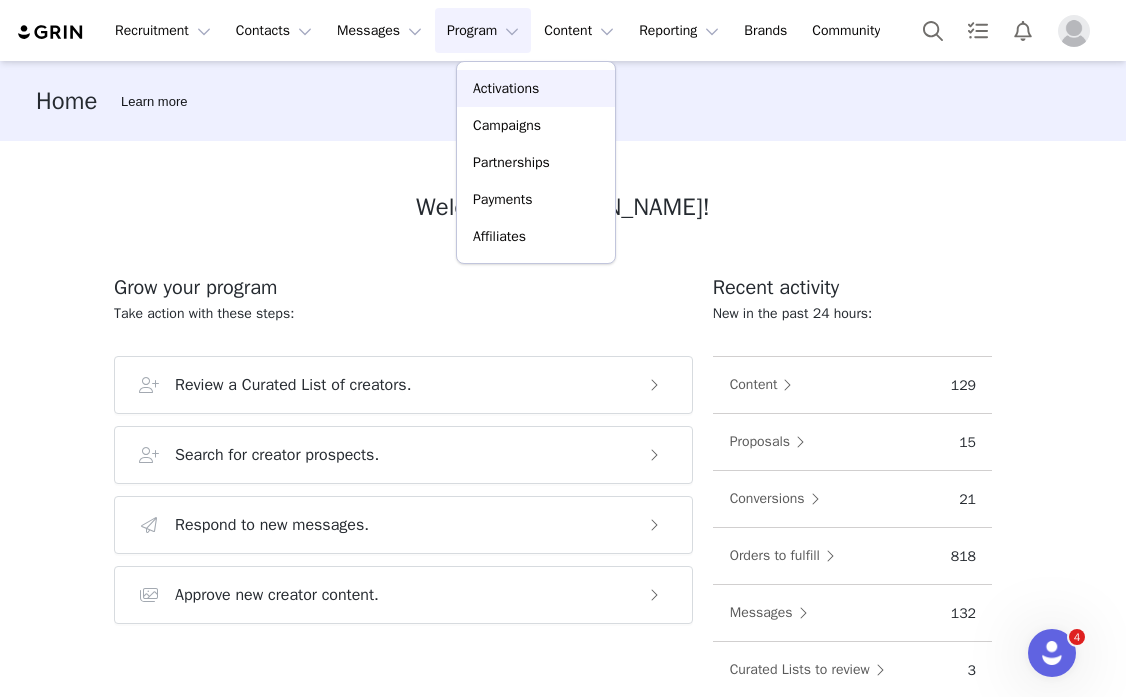 click on "Activations" at bounding box center [506, 88] 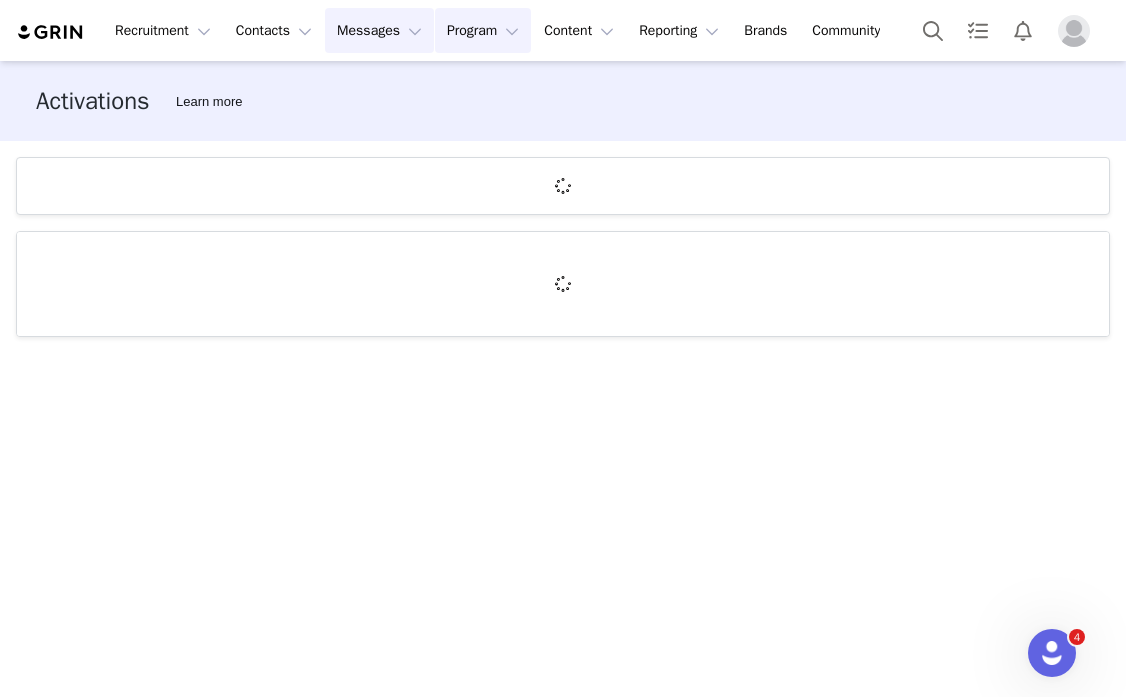 click on "Messages Messages" at bounding box center [379, 30] 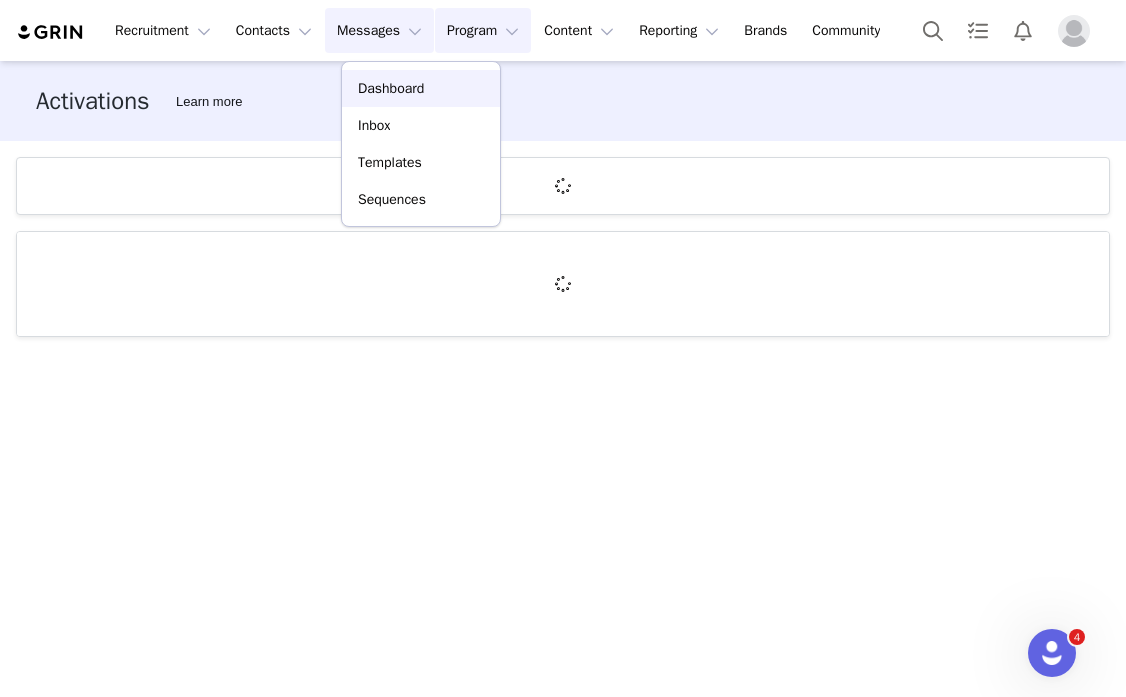 click on "Dashboard" at bounding box center [391, 88] 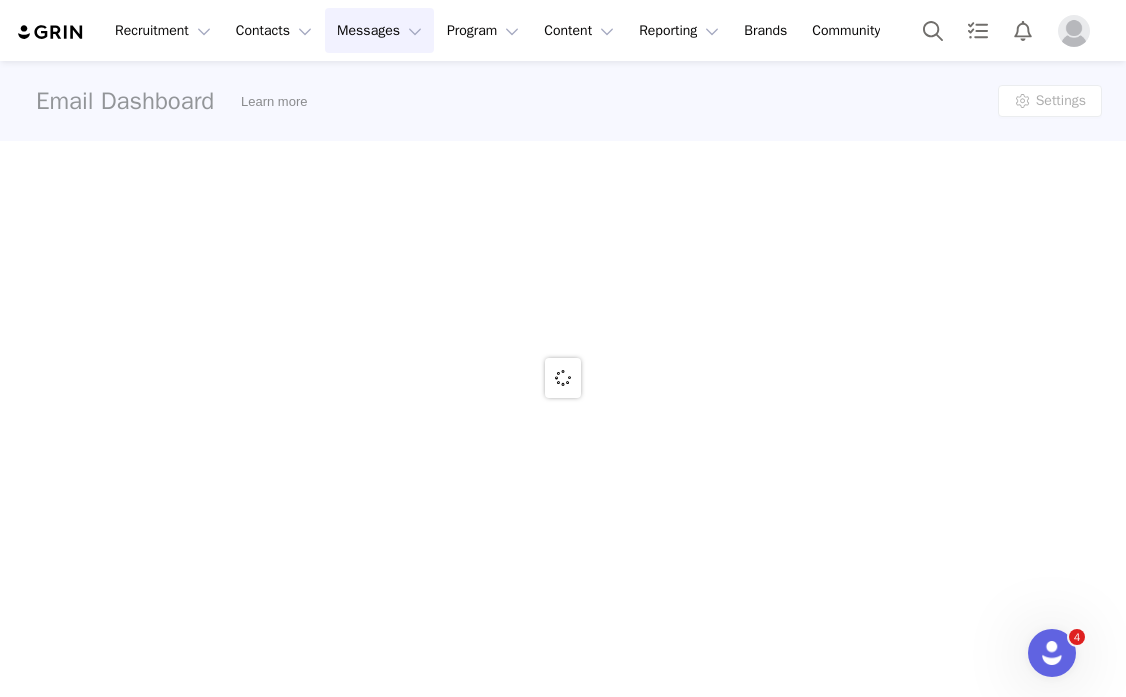 click on "Messages Messages" at bounding box center (379, 30) 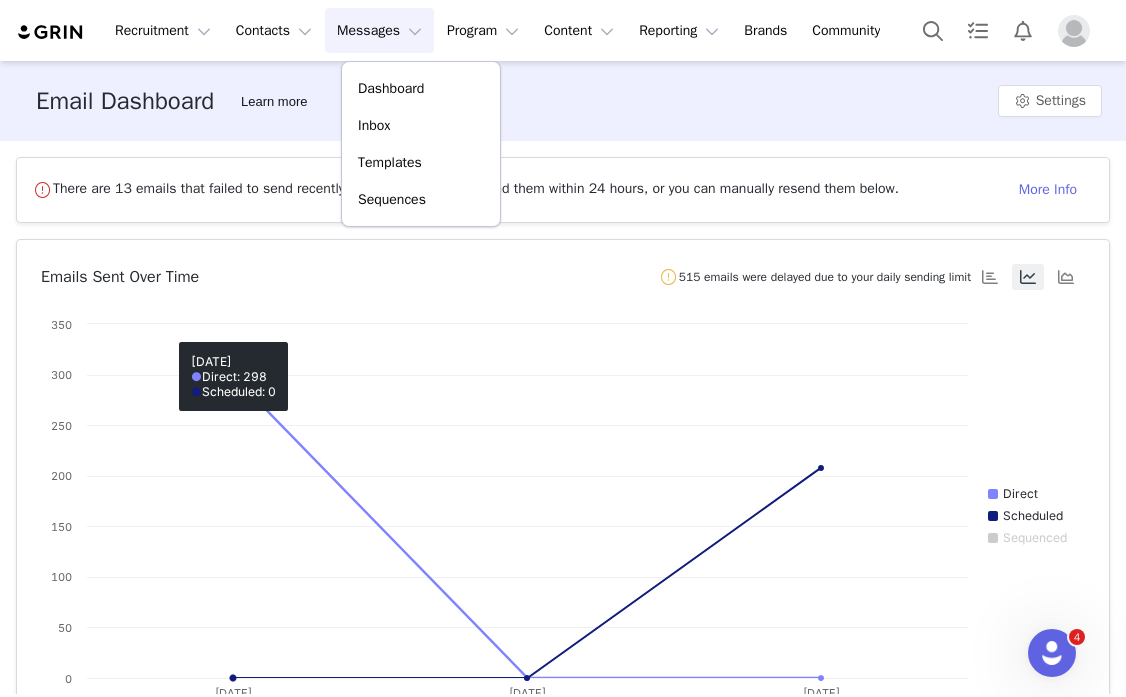 click on "There are 13 emails that failed to send recently. We will attempt to resend them within 24 hours, or you can manually resend them below.      More Info" at bounding box center (563, 190) 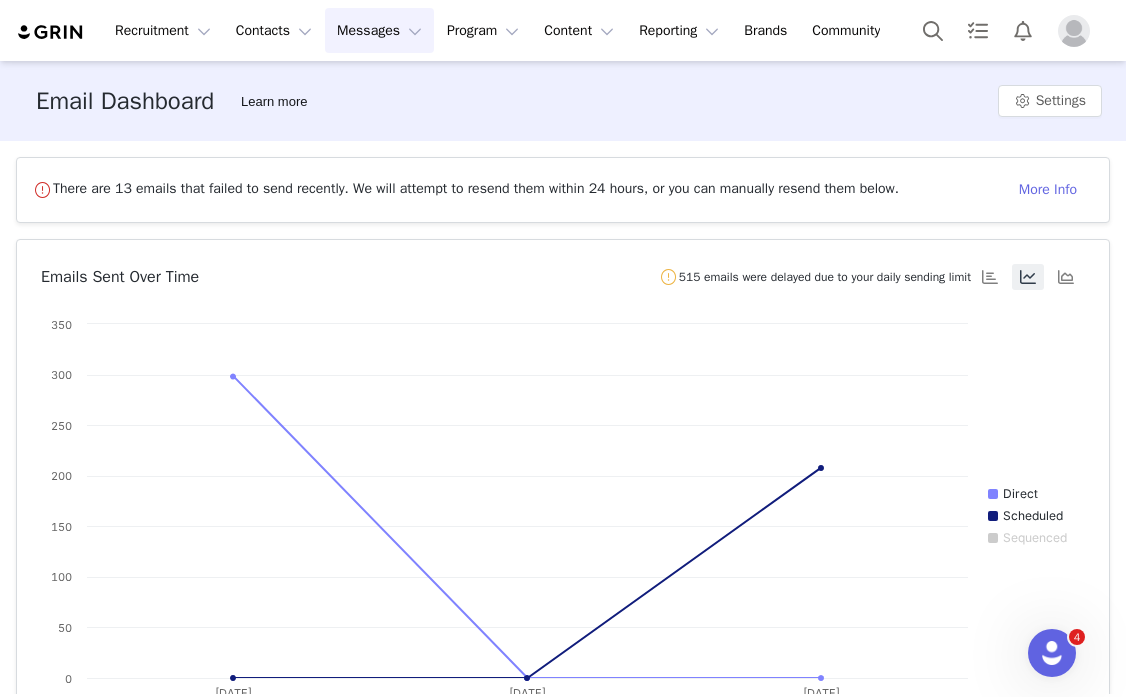 scroll, scrollTop: 589, scrollLeft: 0, axis: vertical 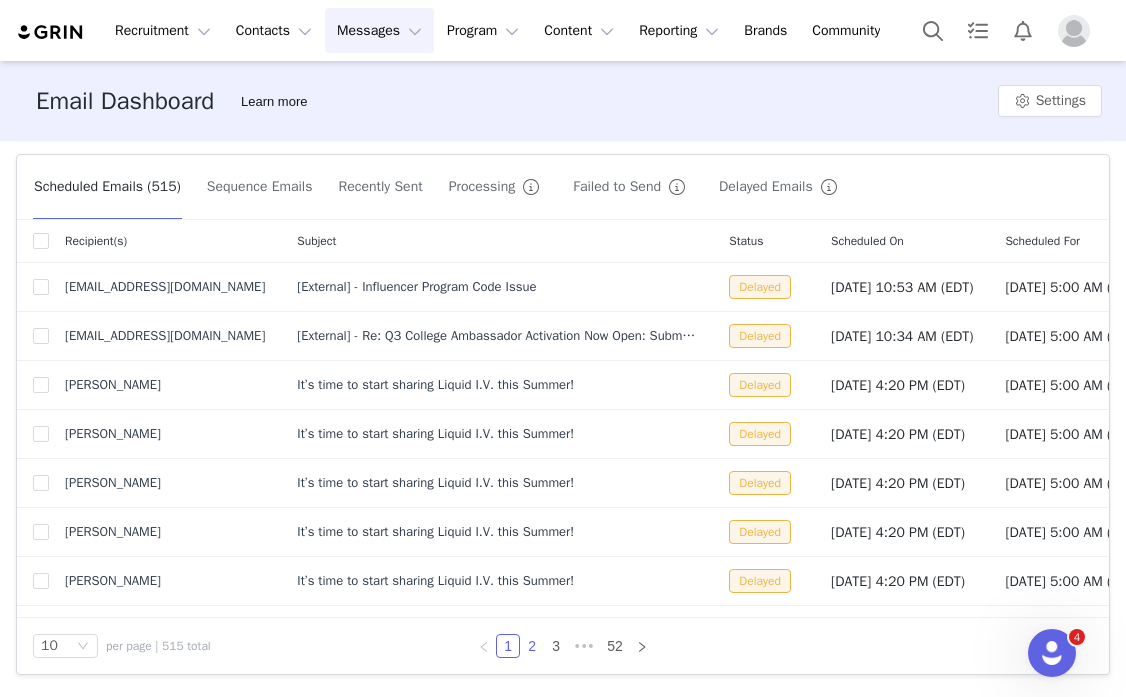 click on "2" at bounding box center (532, 646) 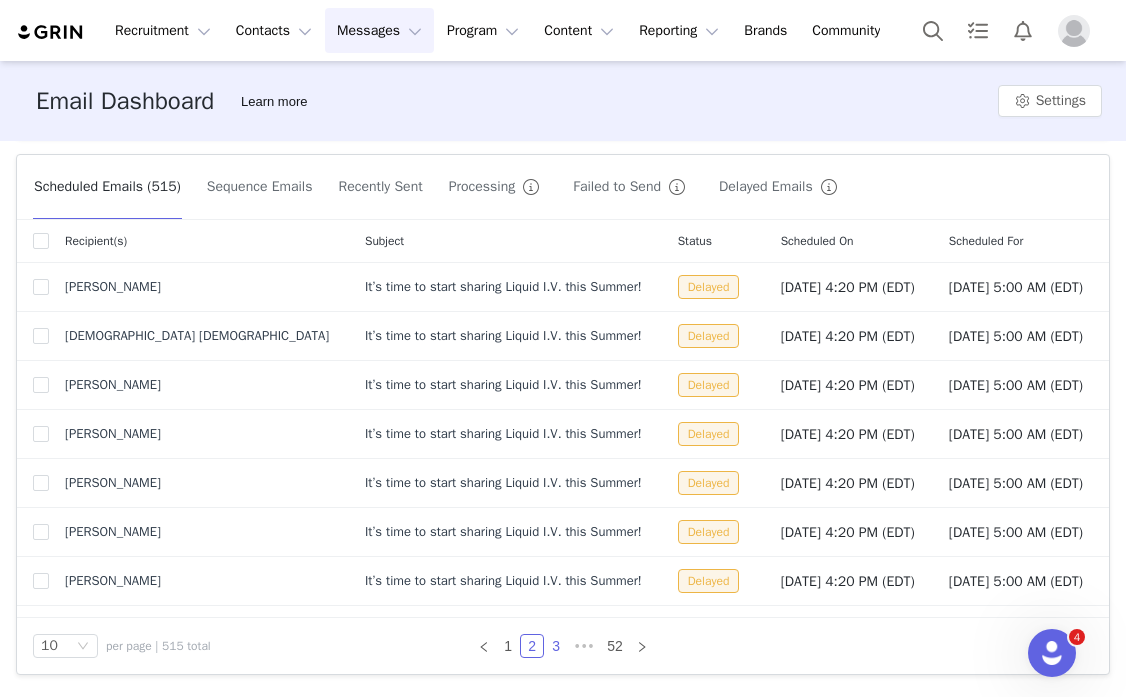 click on "3" at bounding box center (556, 646) 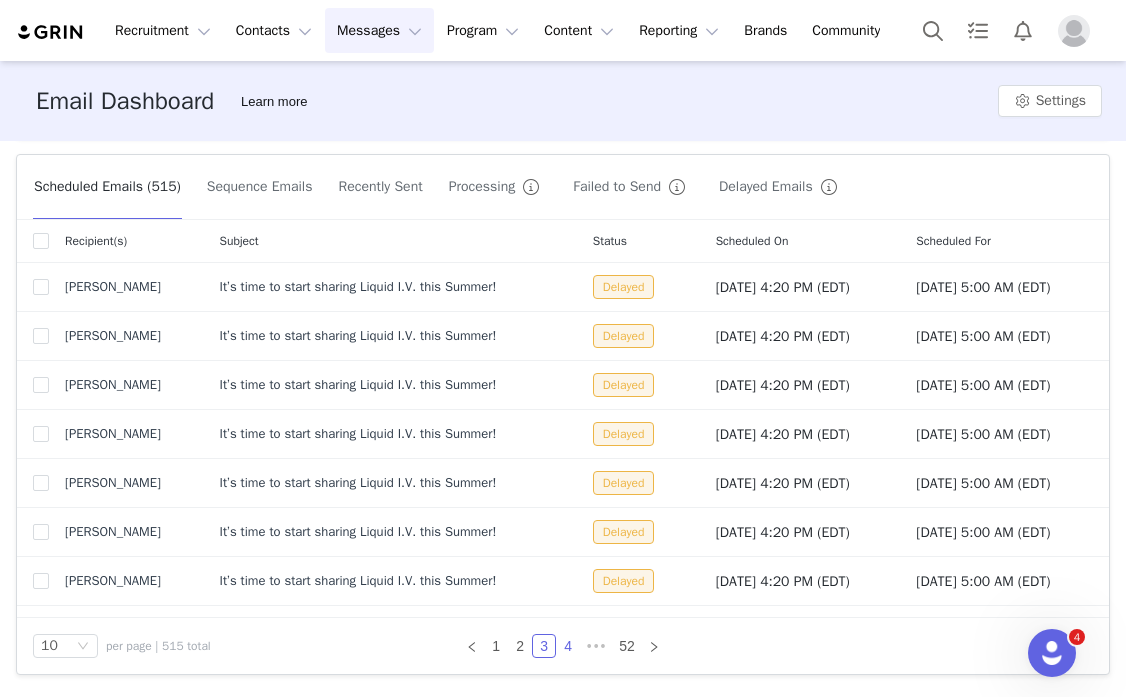 click on "4" at bounding box center [568, 646] 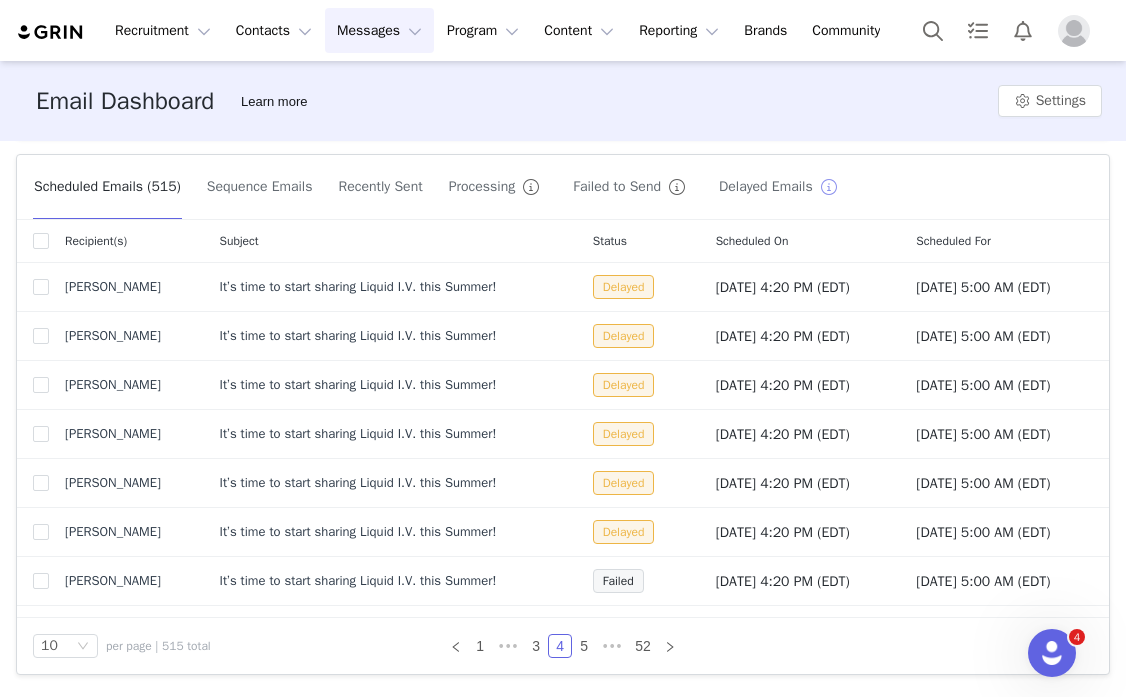 click at bounding box center [829, 187] 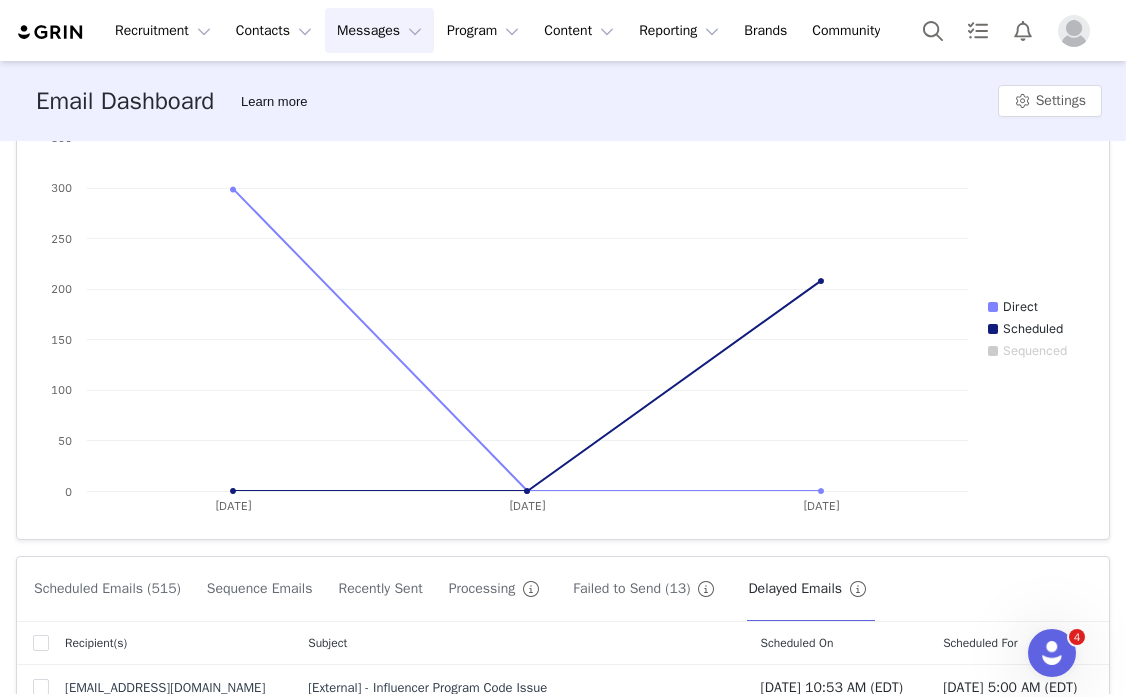 scroll, scrollTop: 589, scrollLeft: 0, axis: vertical 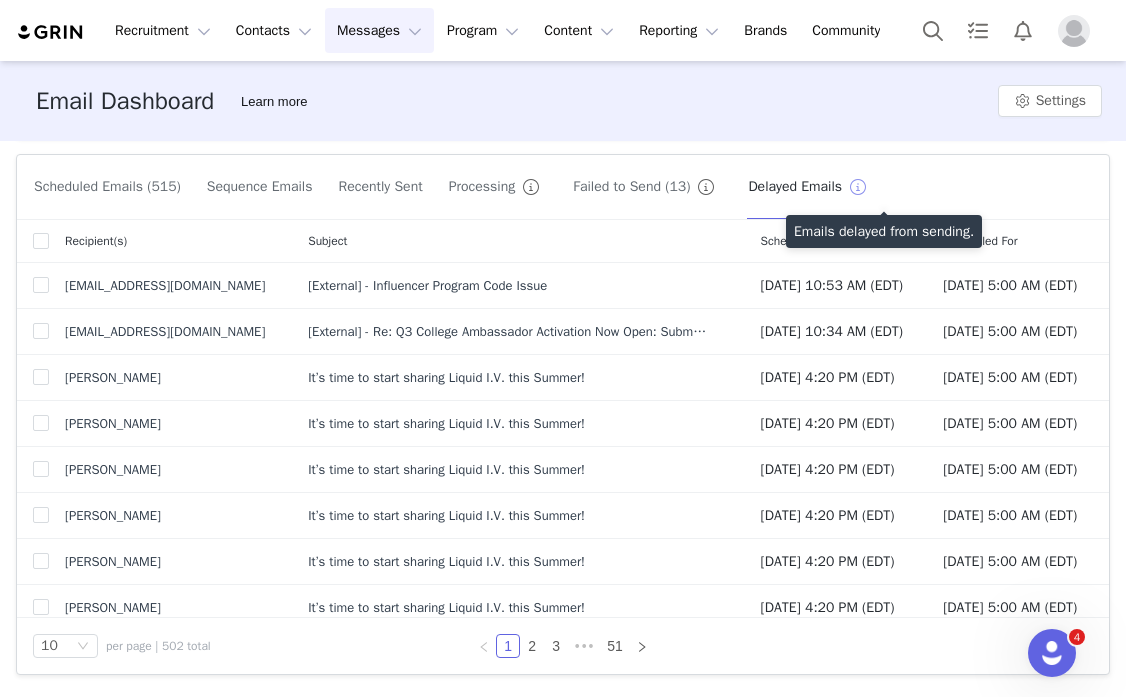 click at bounding box center [858, 187] 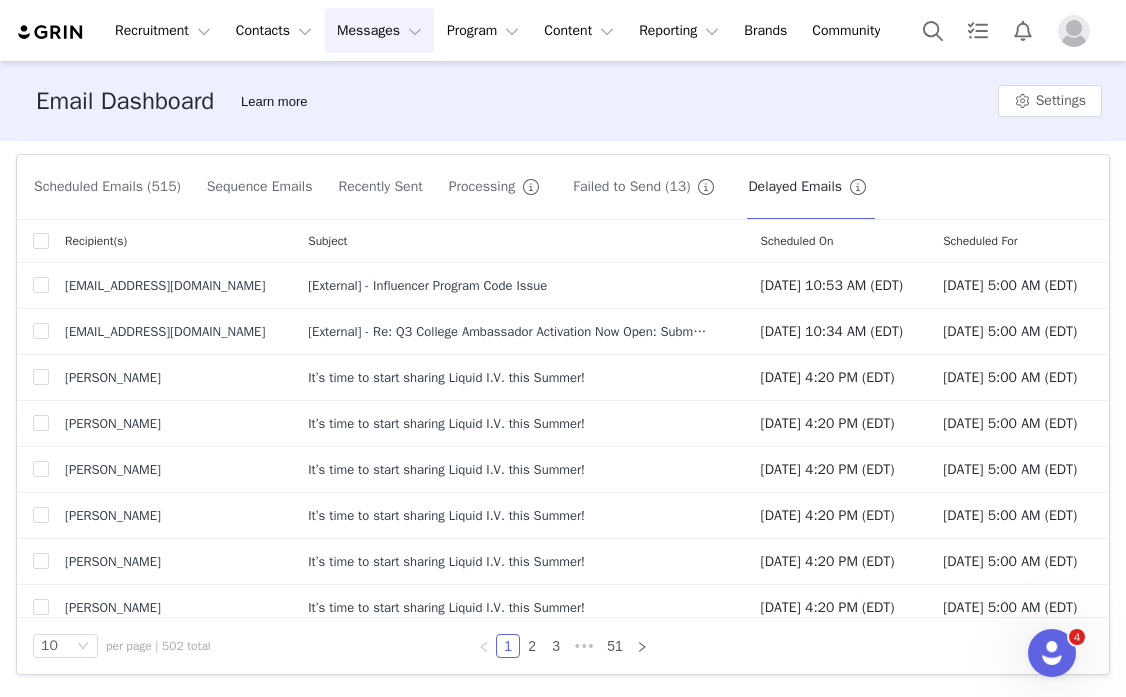 click on "Scheduled Emails (515)" at bounding box center (107, 187) 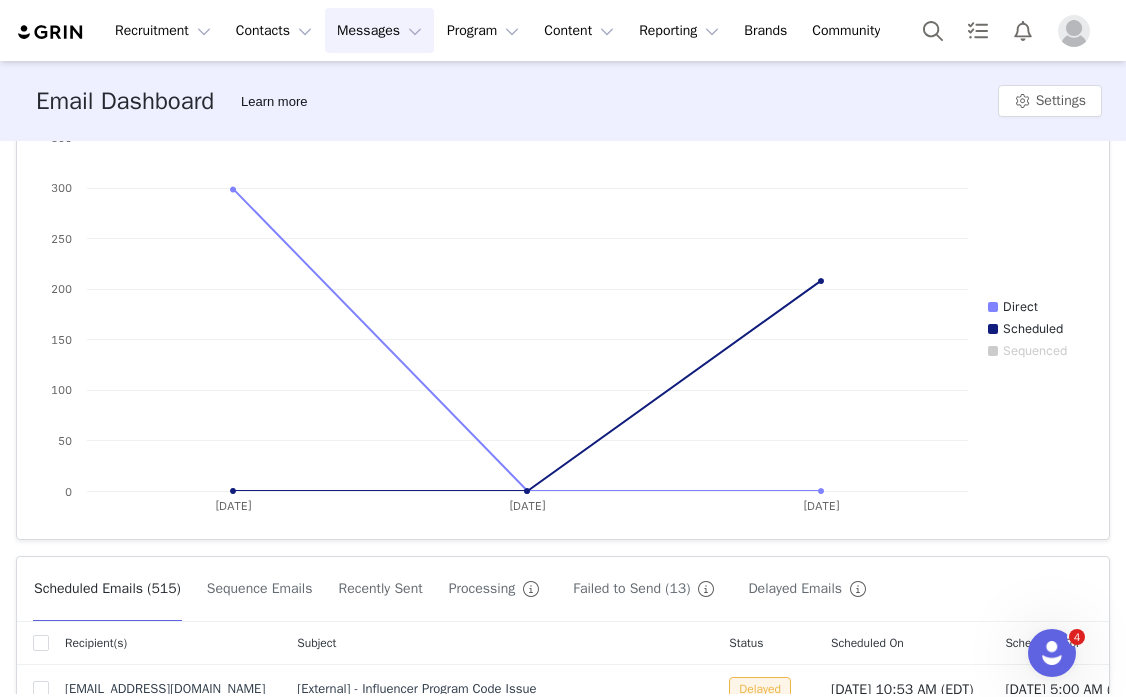scroll, scrollTop: 589, scrollLeft: 0, axis: vertical 